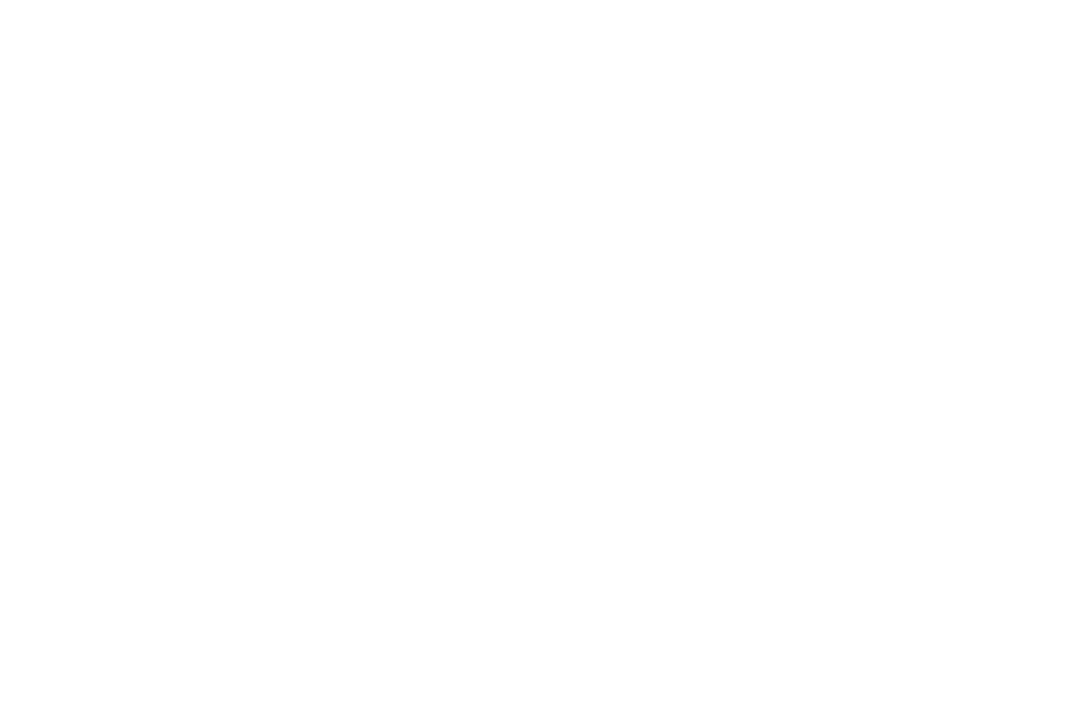 scroll, scrollTop: 0, scrollLeft: 0, axis: both 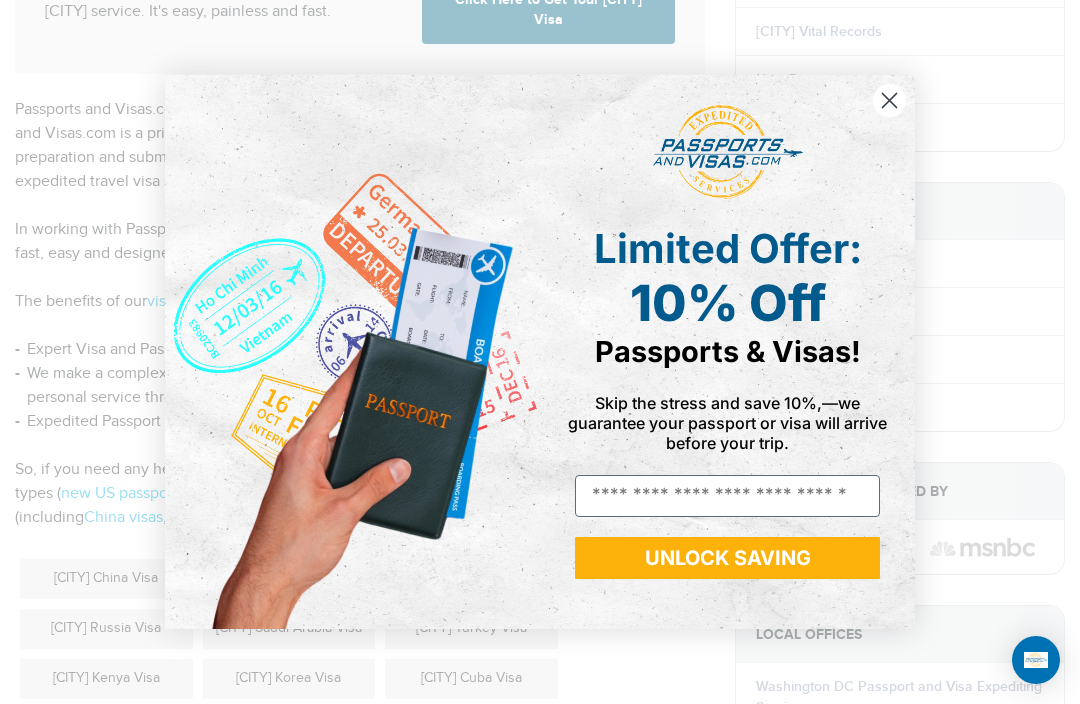 click 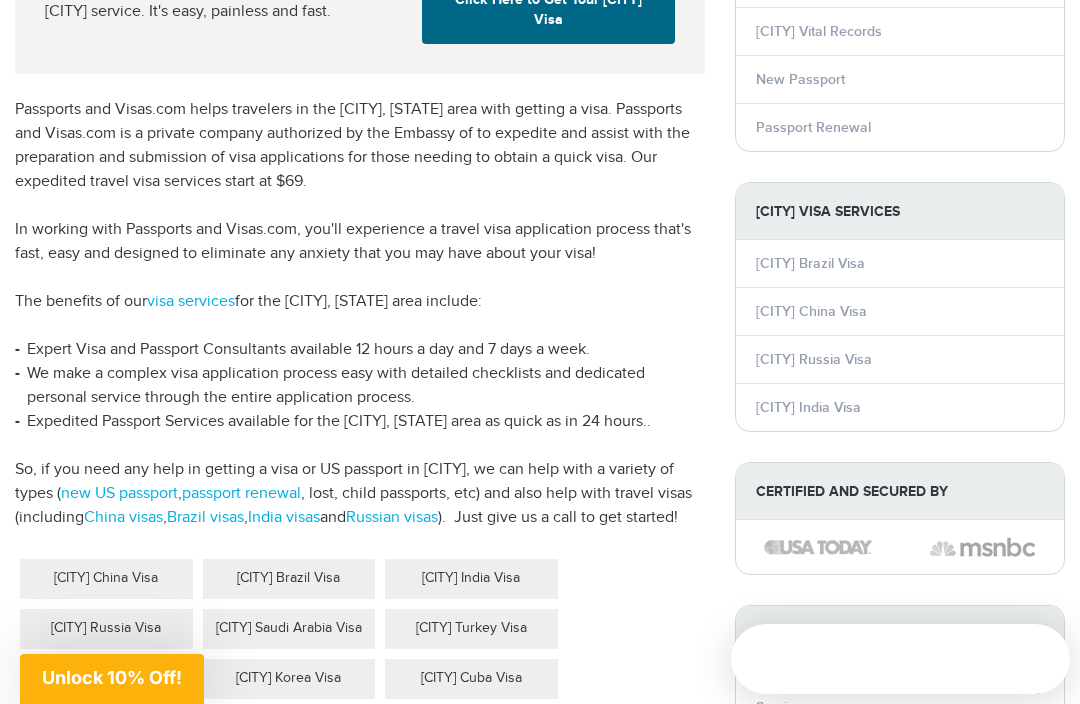 scroll, scrollTop: 254, scrollLeft: 0, axis: vertical 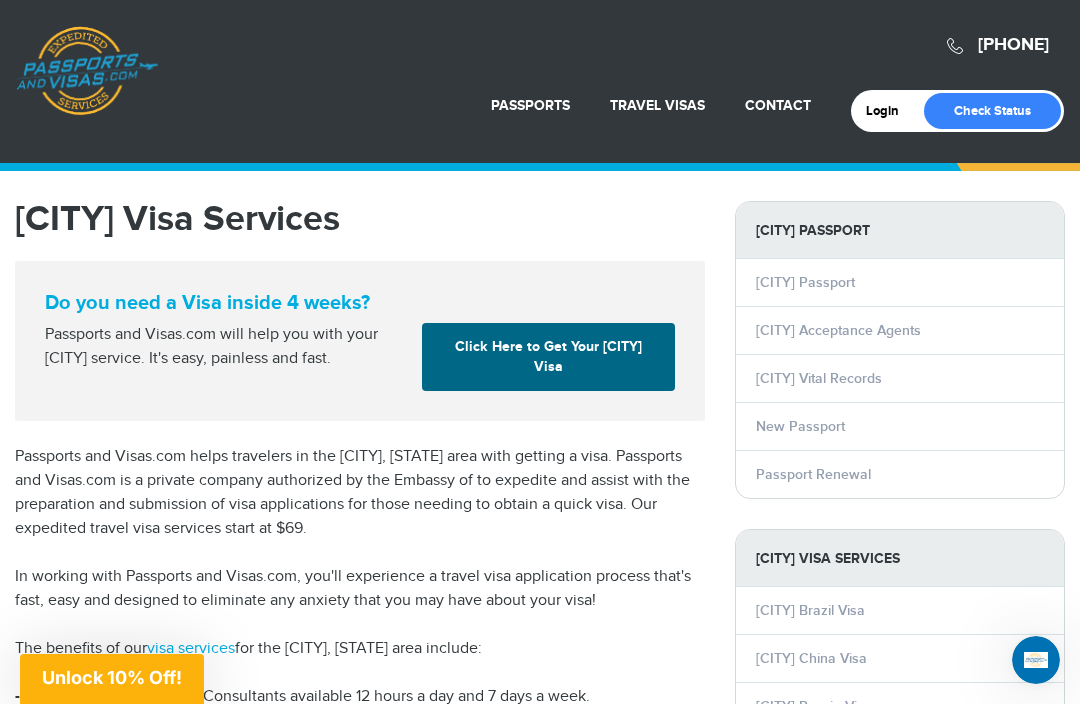 click on "Click Here to Get Your Orlando Visa" at bounding box center [548, 357] 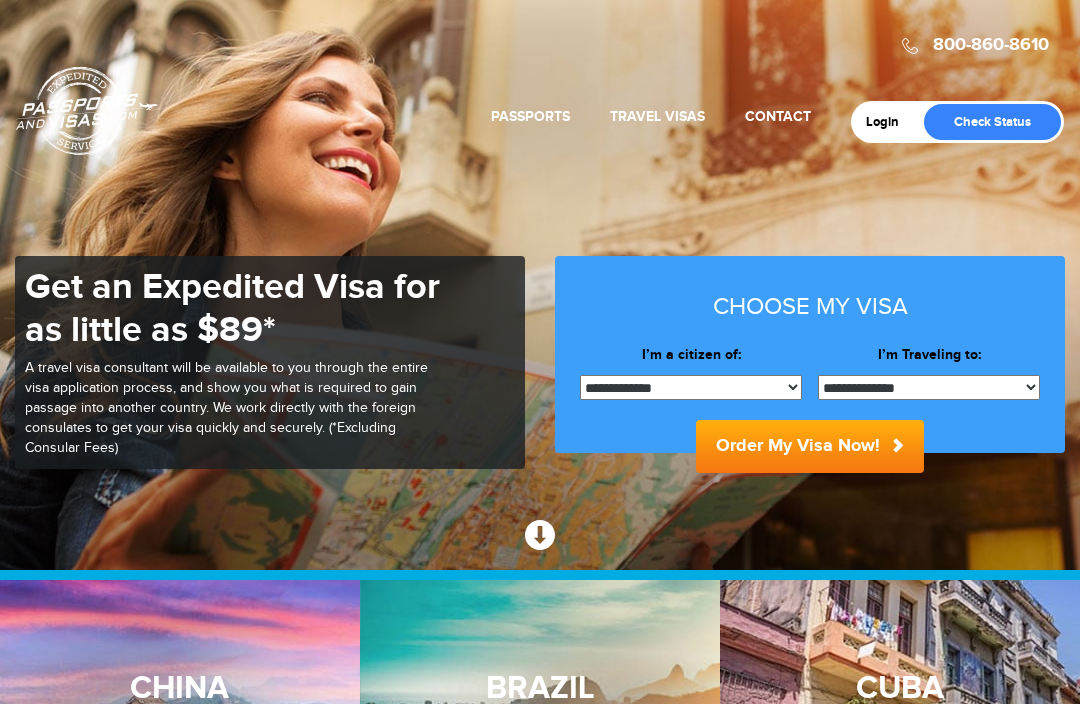 scroll, scrollTop: 0, scrollLeft: 0, axis: both 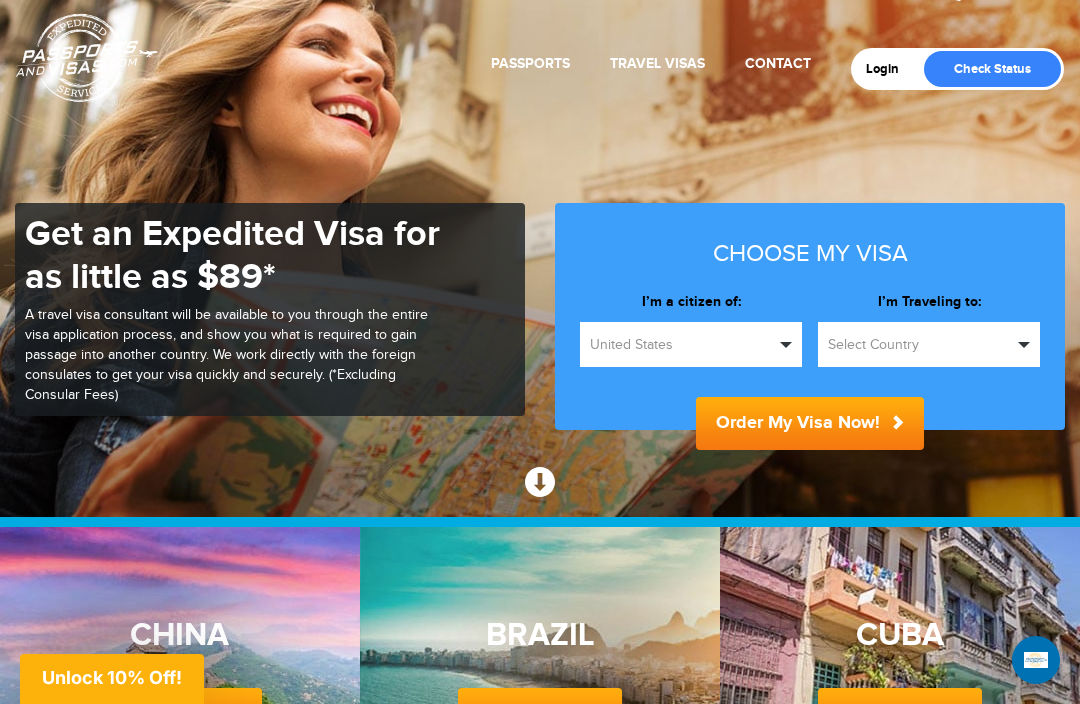 click on "Select Country" at bounding box center (920, 345) 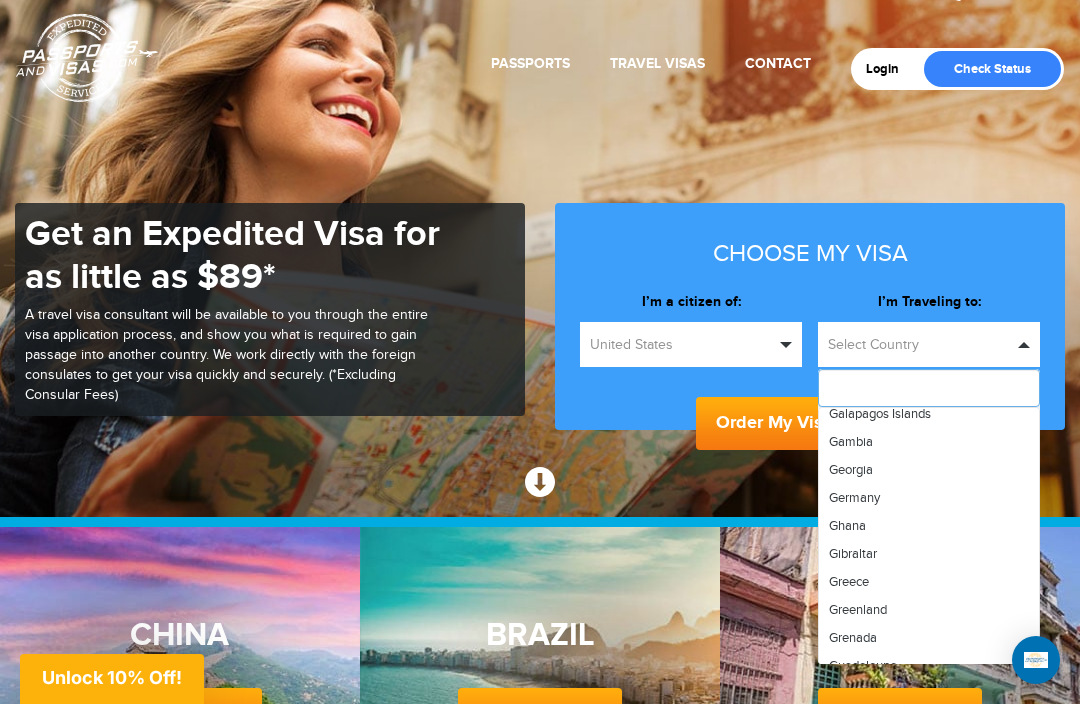 scroll, scrollTop: 2230, scrollLeft: 0, axis: vertical 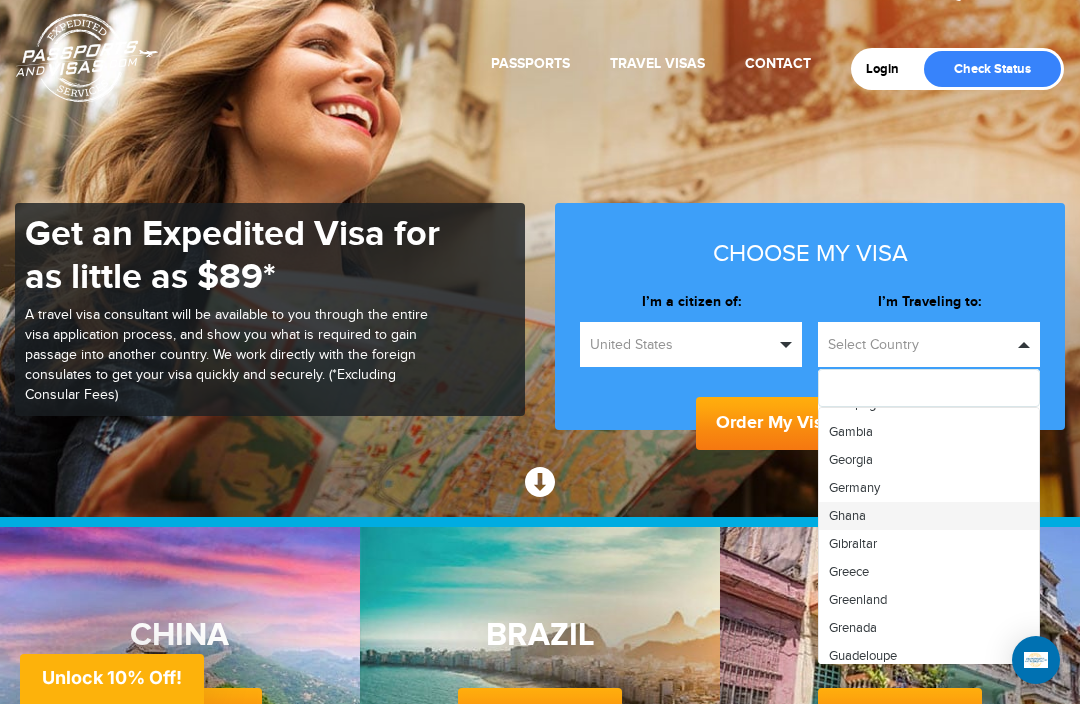 click on "Ghana" at bounding box center [929, 516] 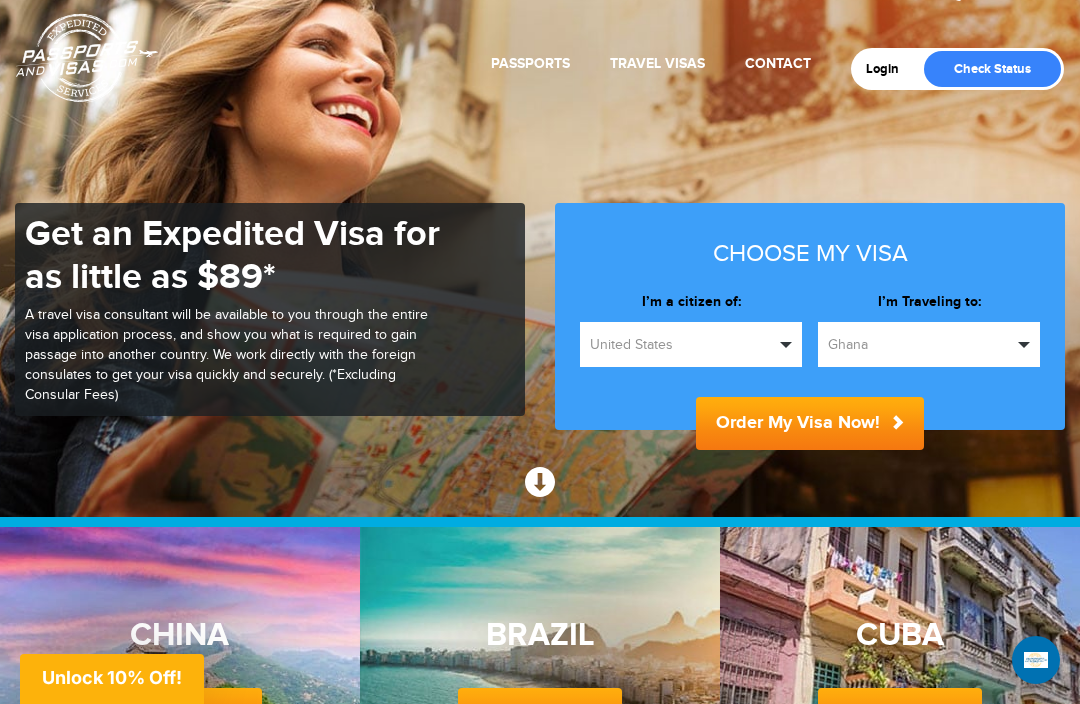 click at bounding box center (786, 345) 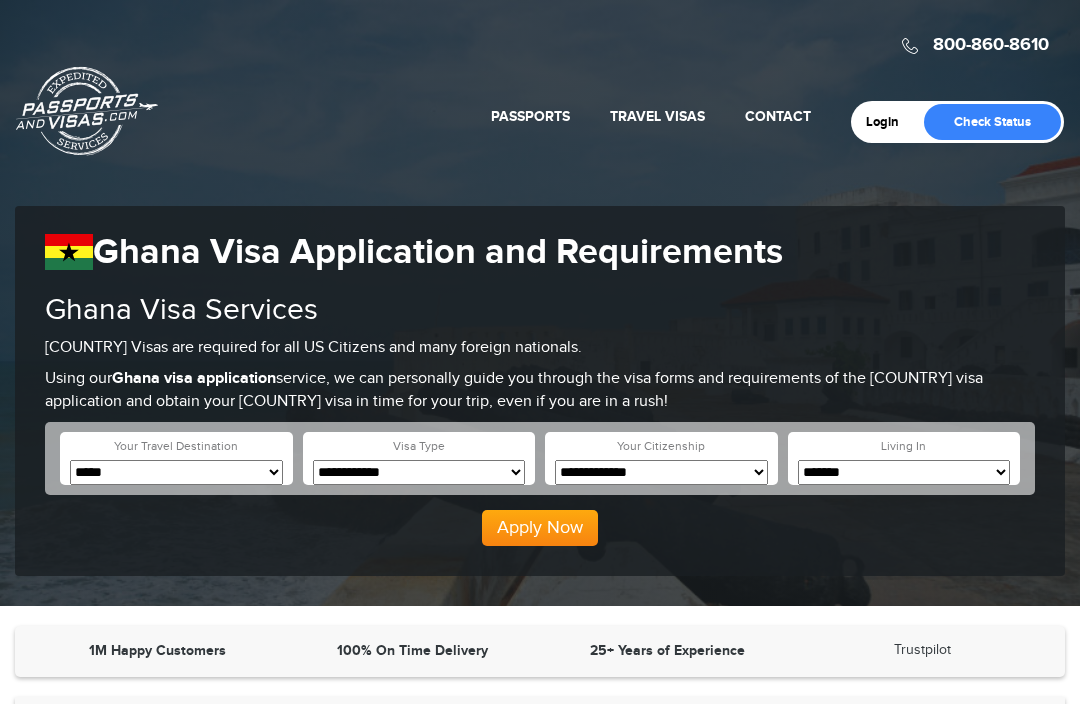 scroll, scrollTop: 0, scrollLeft: 0, axis: both 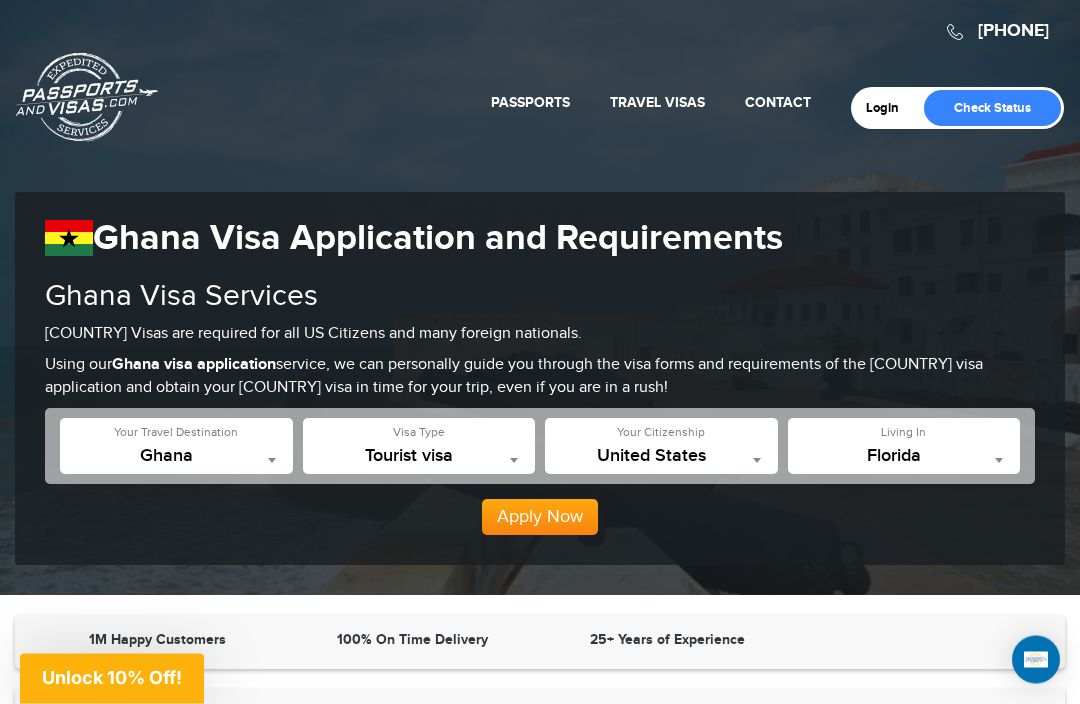 click on "Apply Now" at bounding box center [540, 510] 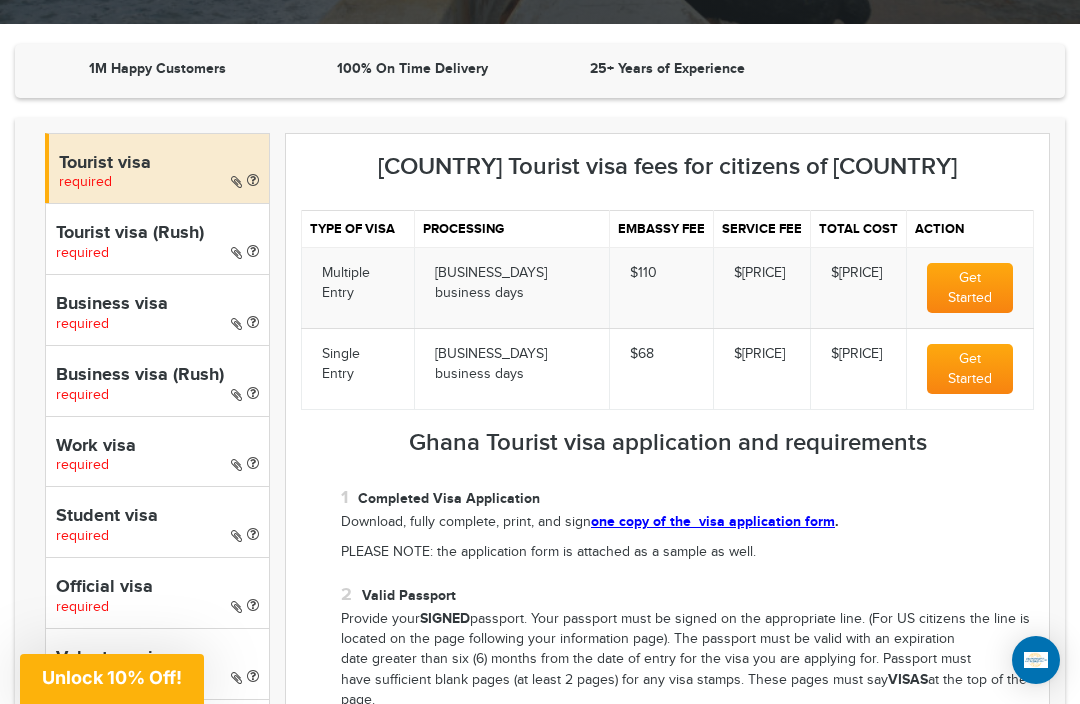 scroll, scrollTop: 598, scrollLeft: 0, axis: vertical 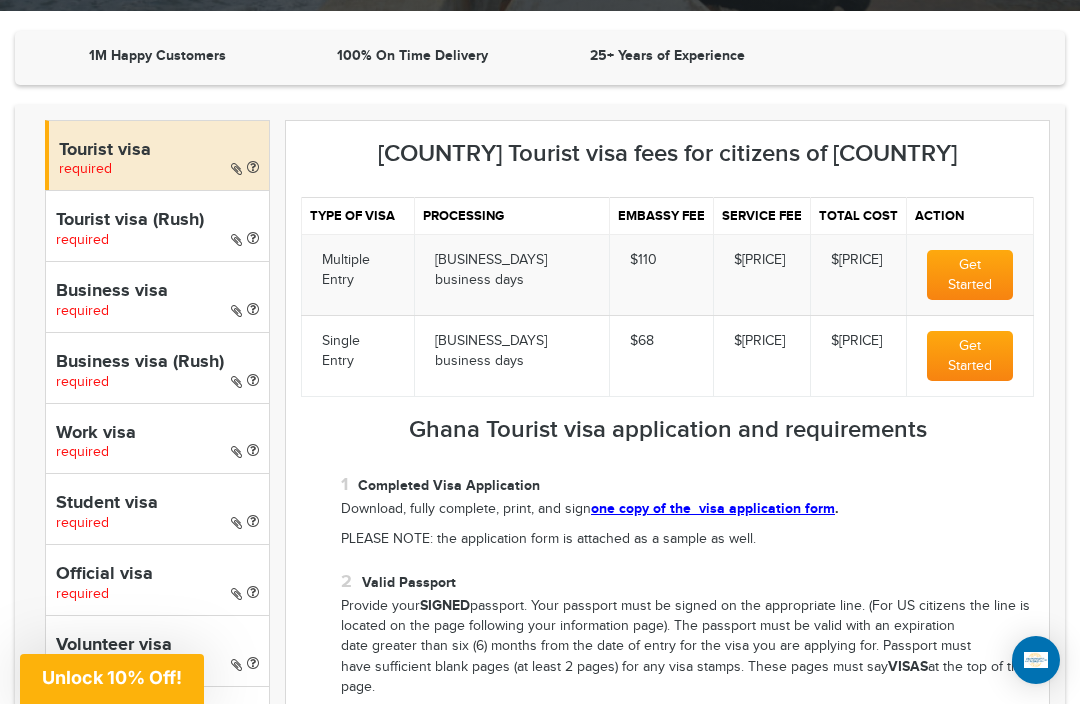 click on "Get Started" at bounding box center (970, 275) 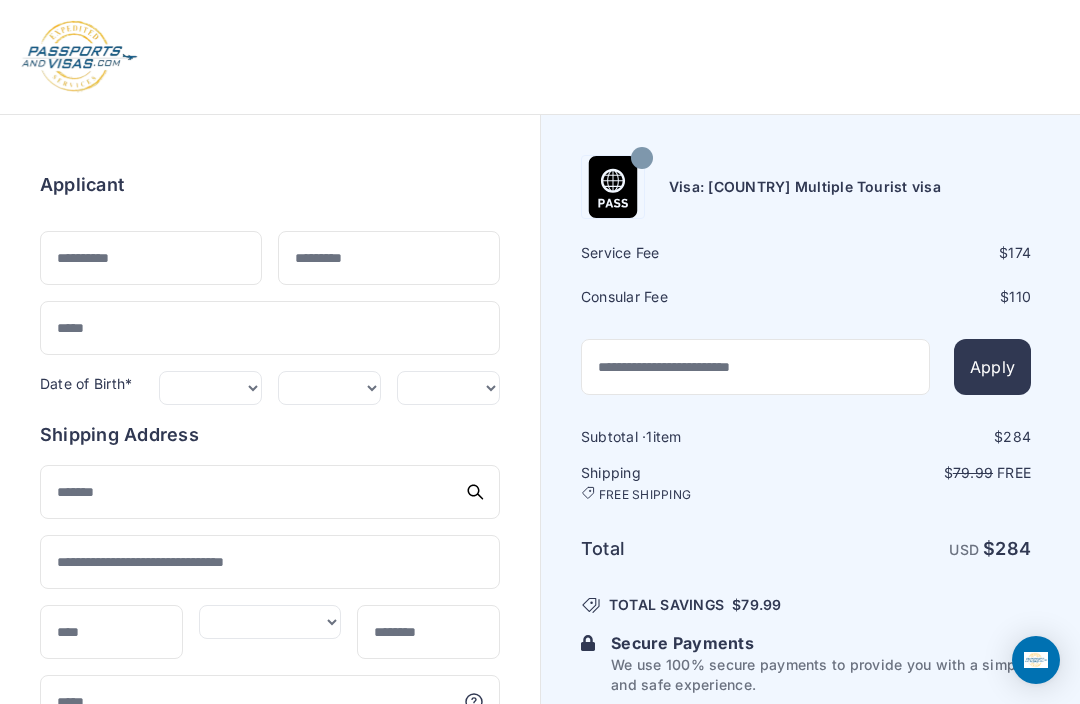 scroll, scrollTop: 0, scrollLeft: 0, axis: both 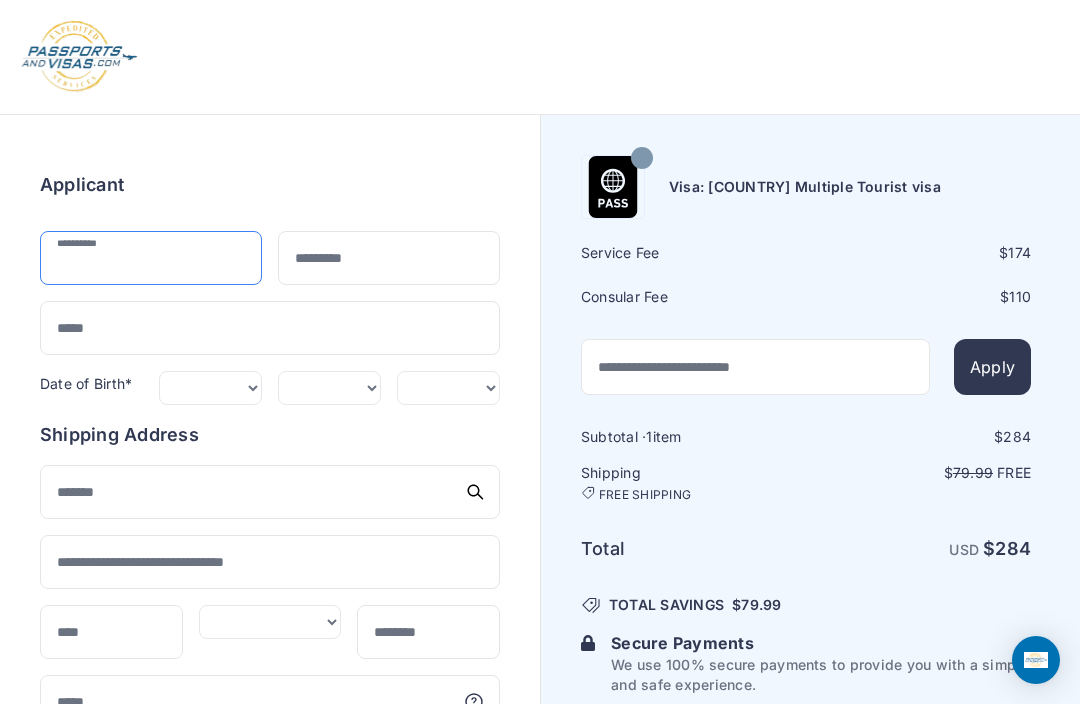 click at bounding box center [151, 258] 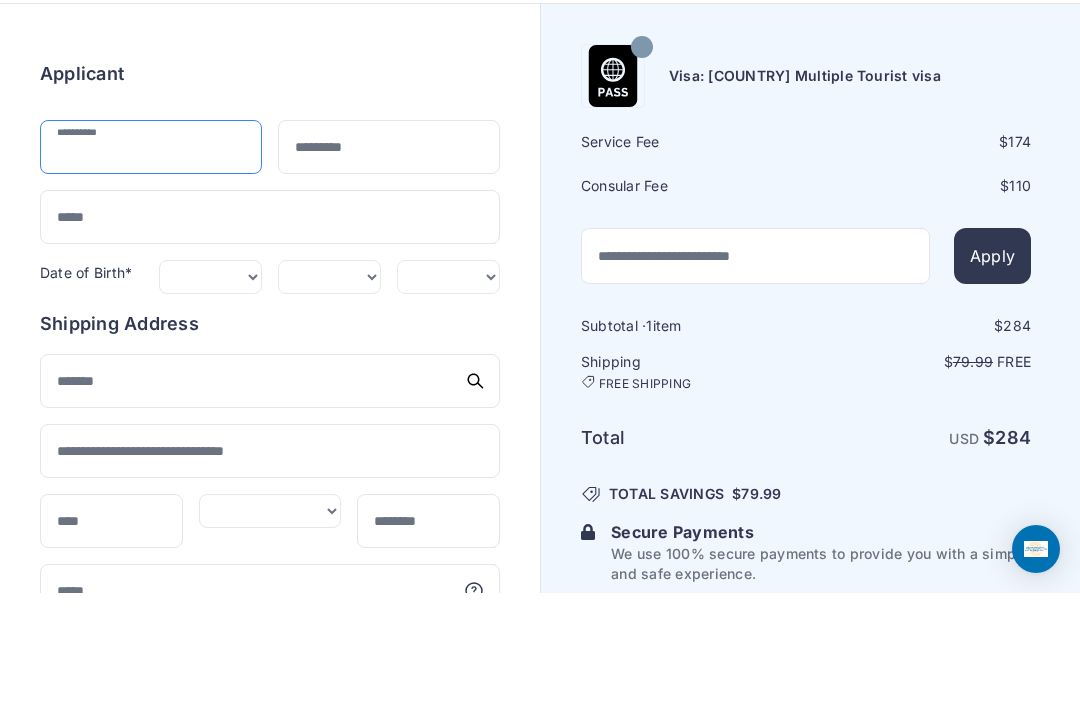 type on "*****" 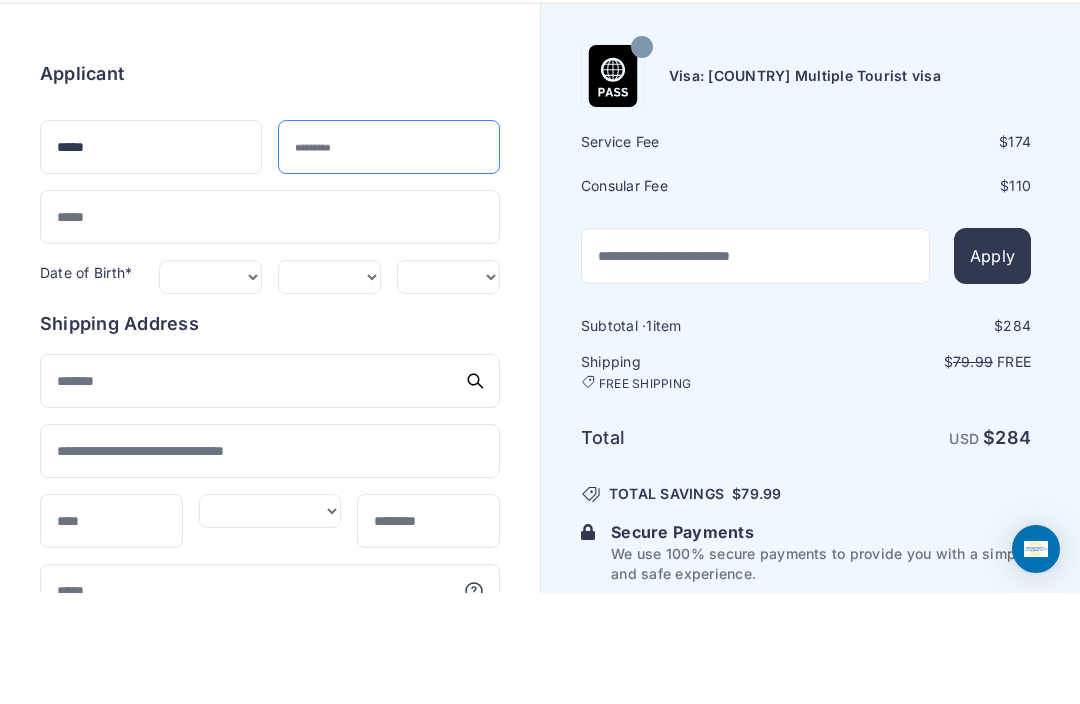 type on "*****" 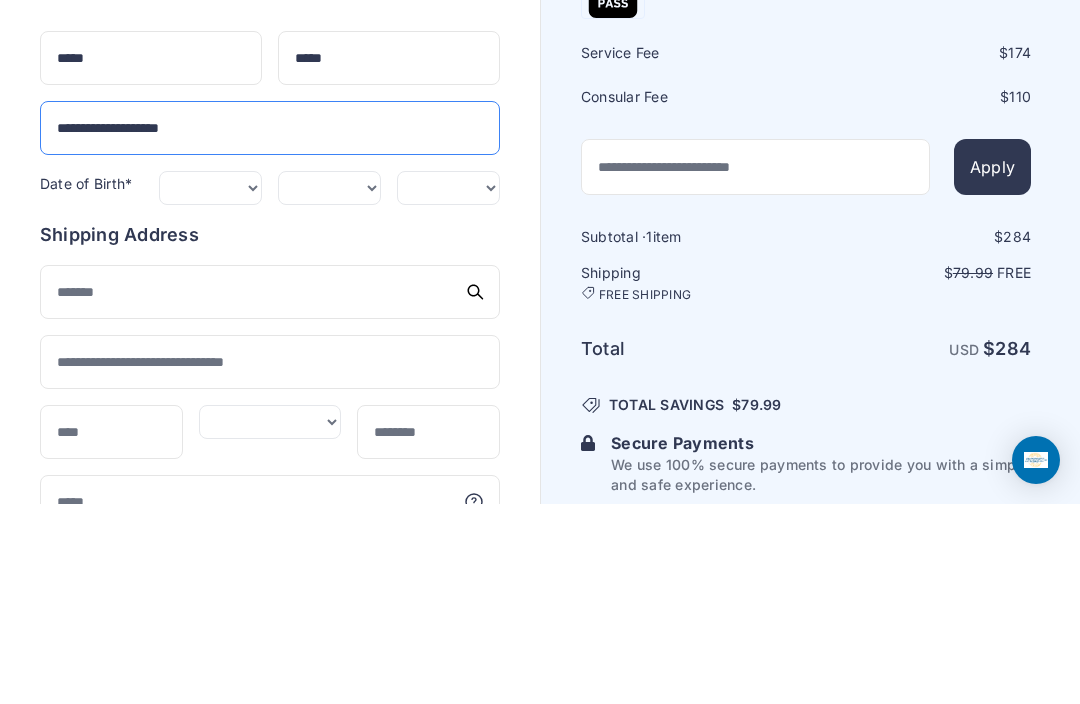 type on "**********" 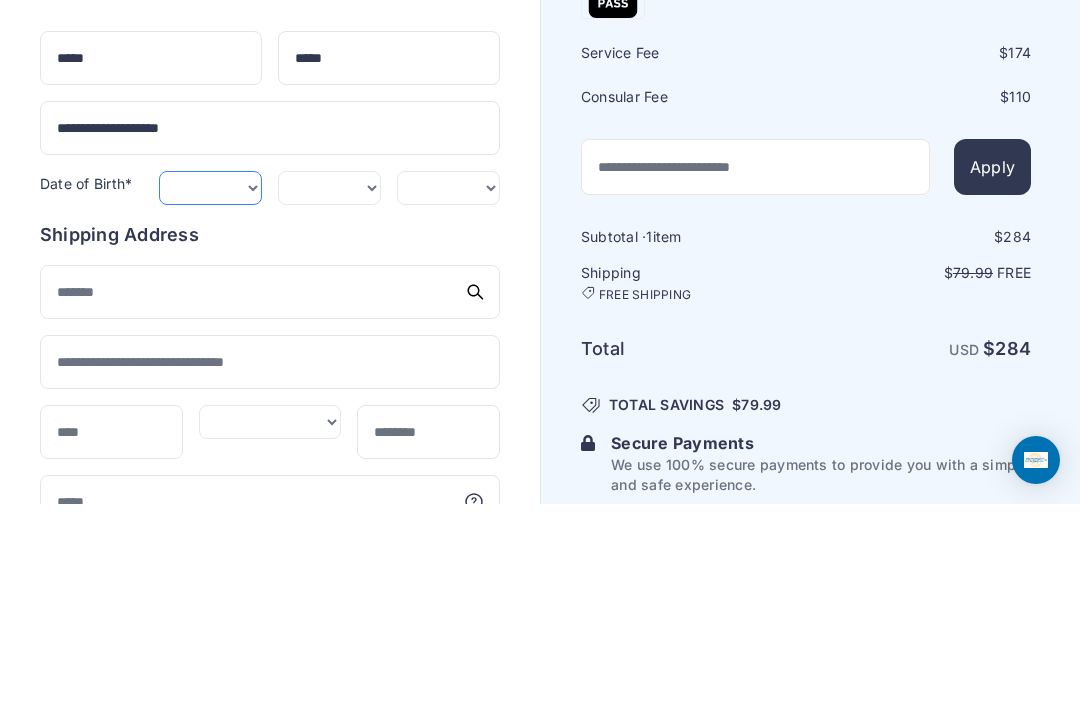 click on "*****
*******
********
*****
*****
***
****
****
******
*********
*******
********
********" at bounding box center [210, 388] 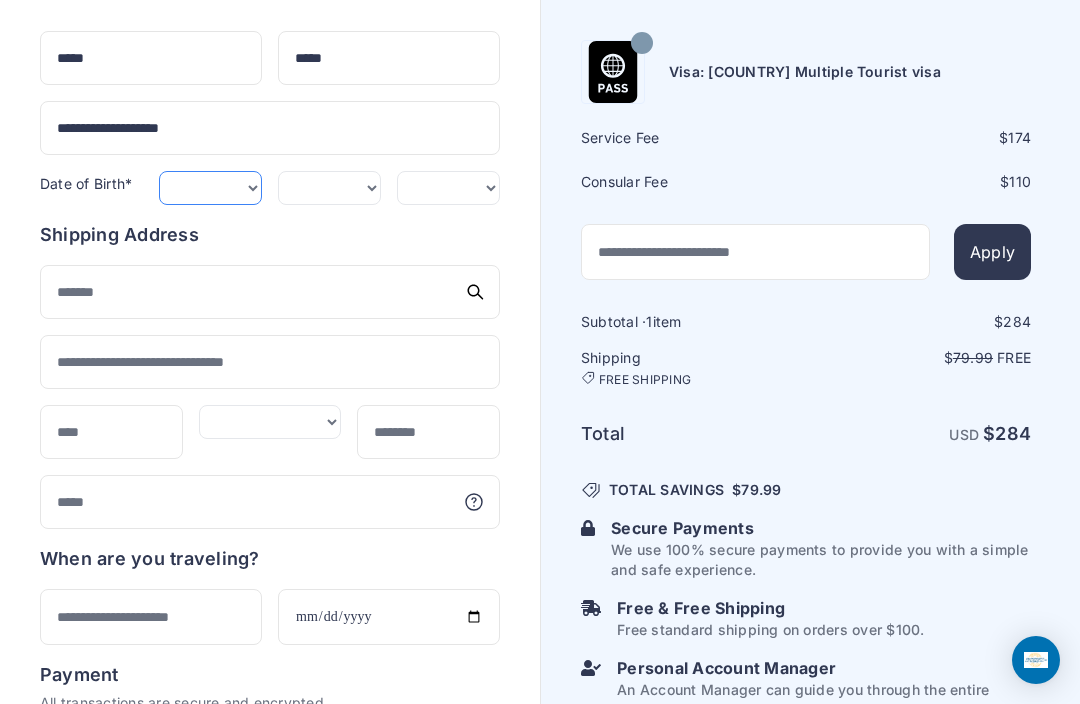 select on "**" 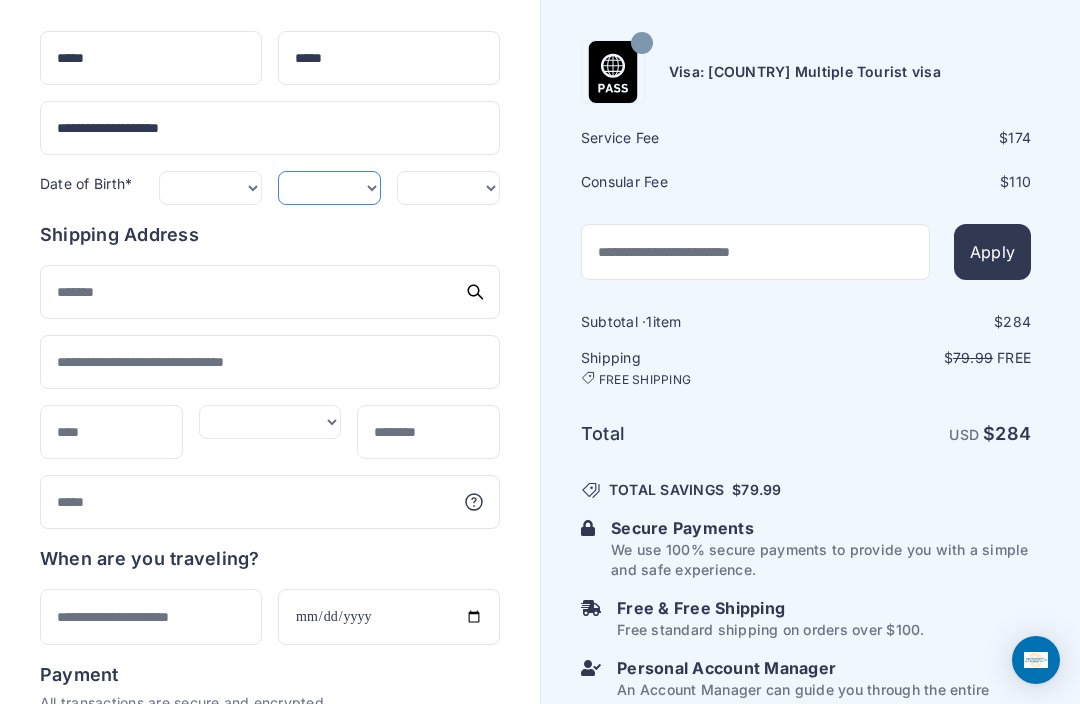 click on "***
*
*
*
*
*
*
*
*
*
**
**
**
**
** ** ** ** ** **" at bounding box center [329, 188] 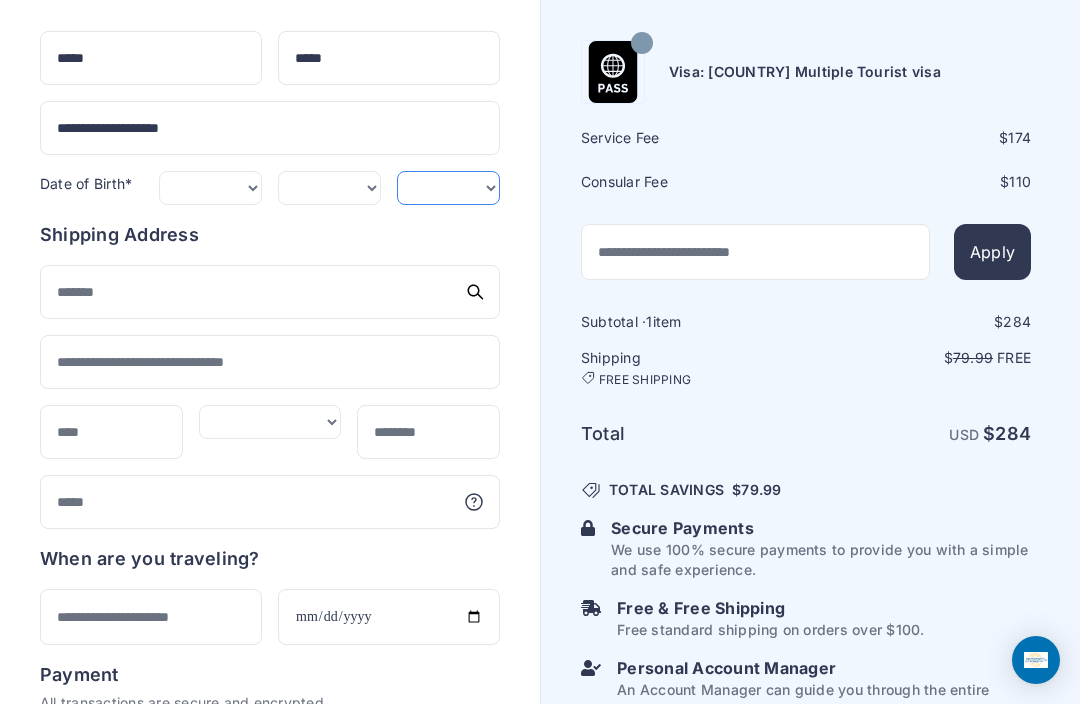 click on "****
****
****
****
****
****
****
****
****
****
****
****
****
**** **** **** **** **** **** **** **** **** **** ****" at bounding box center [448, 188] 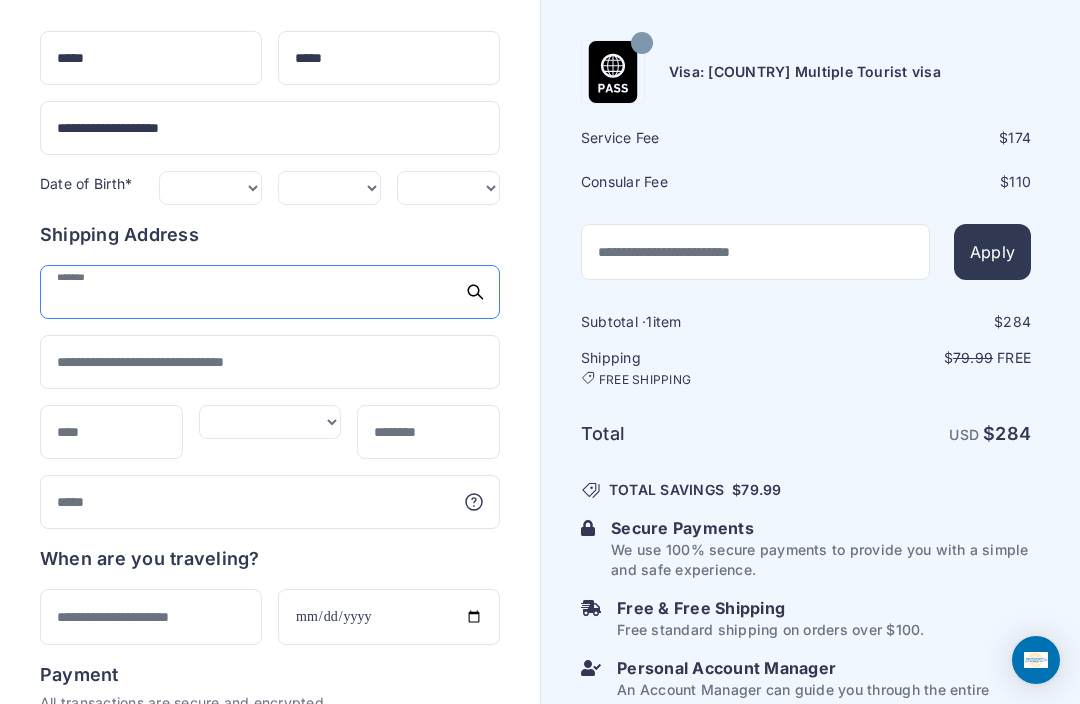 click at bounding box center [270, 292] 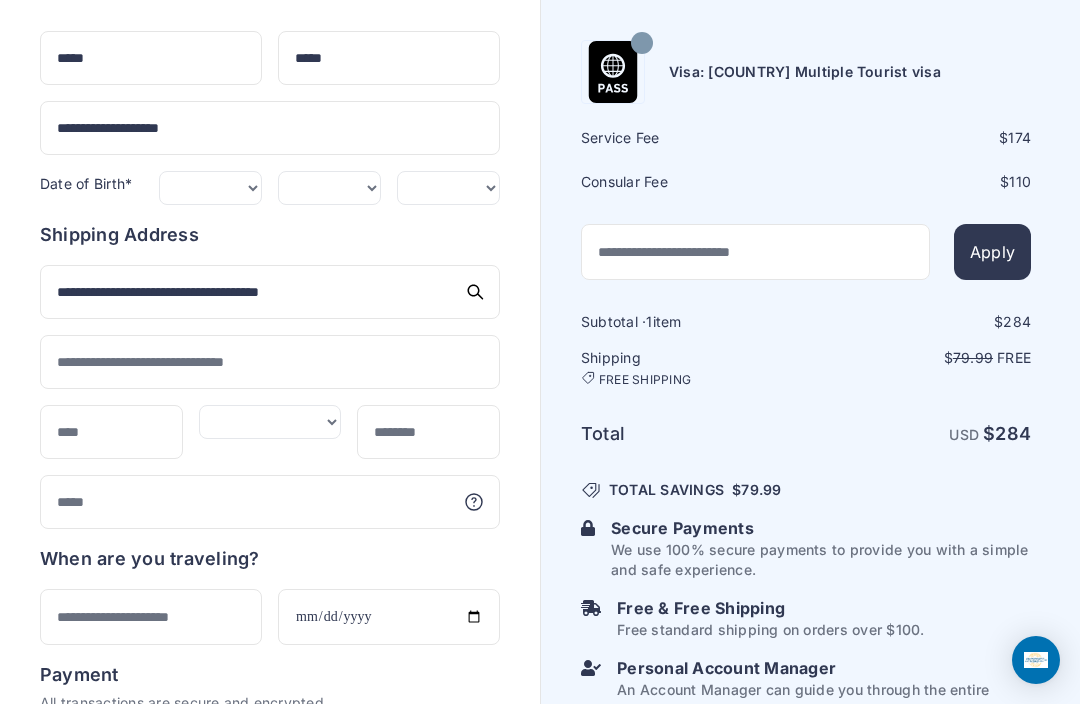 type on "**********" 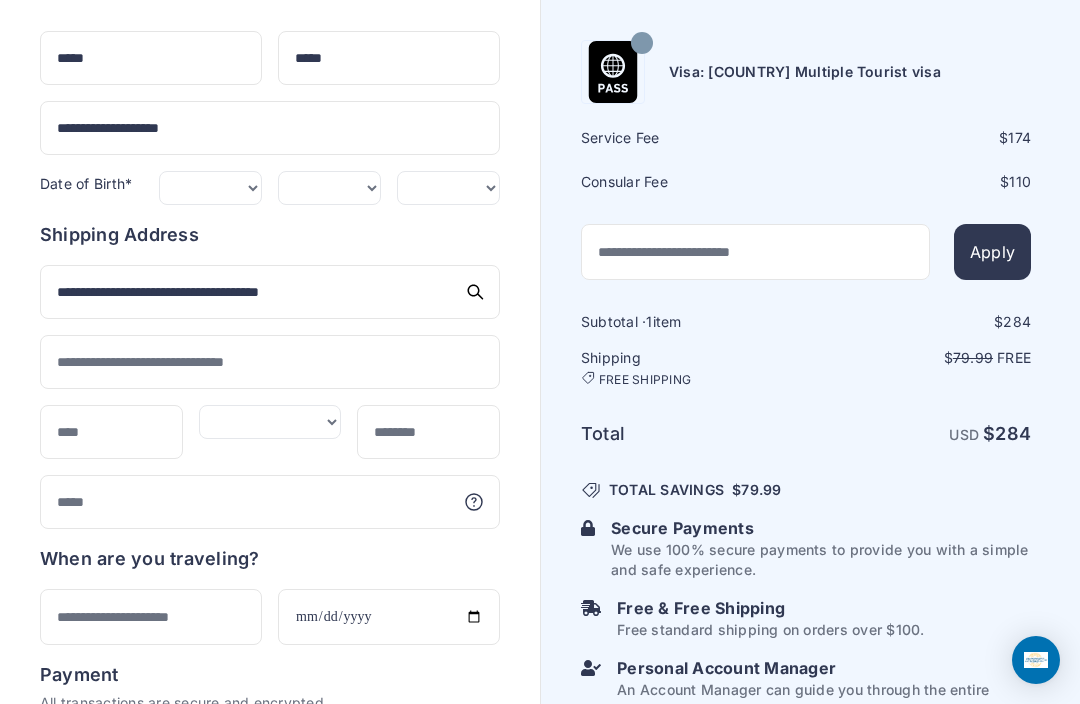 type on "*******" 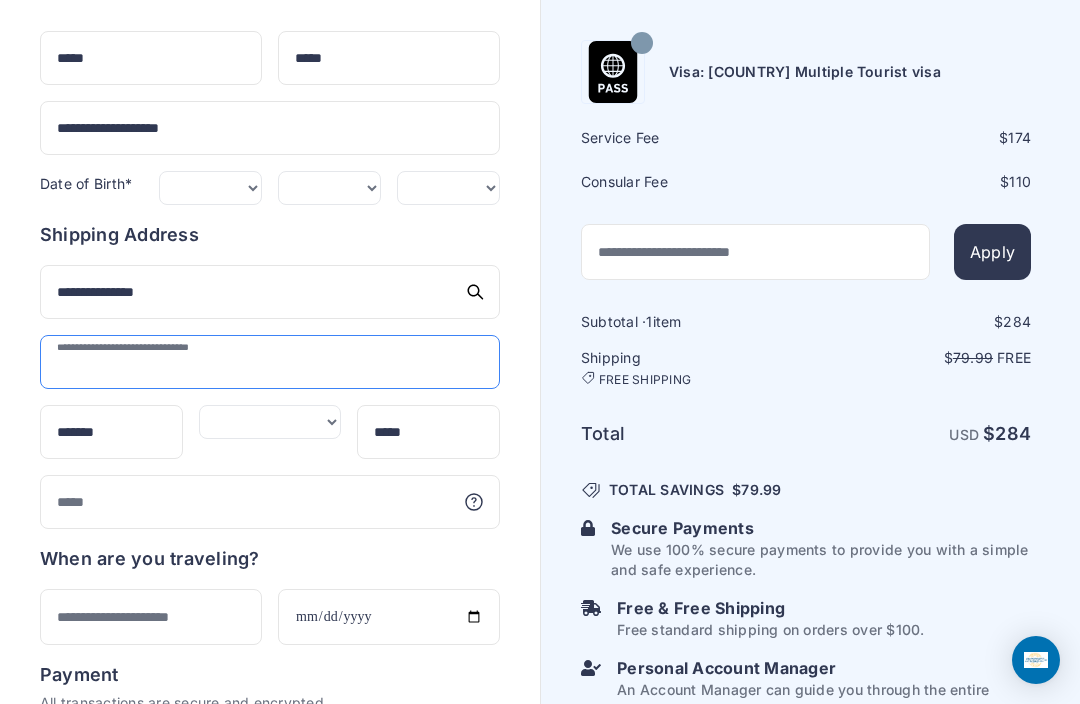 click at bounding box center (270, 362) 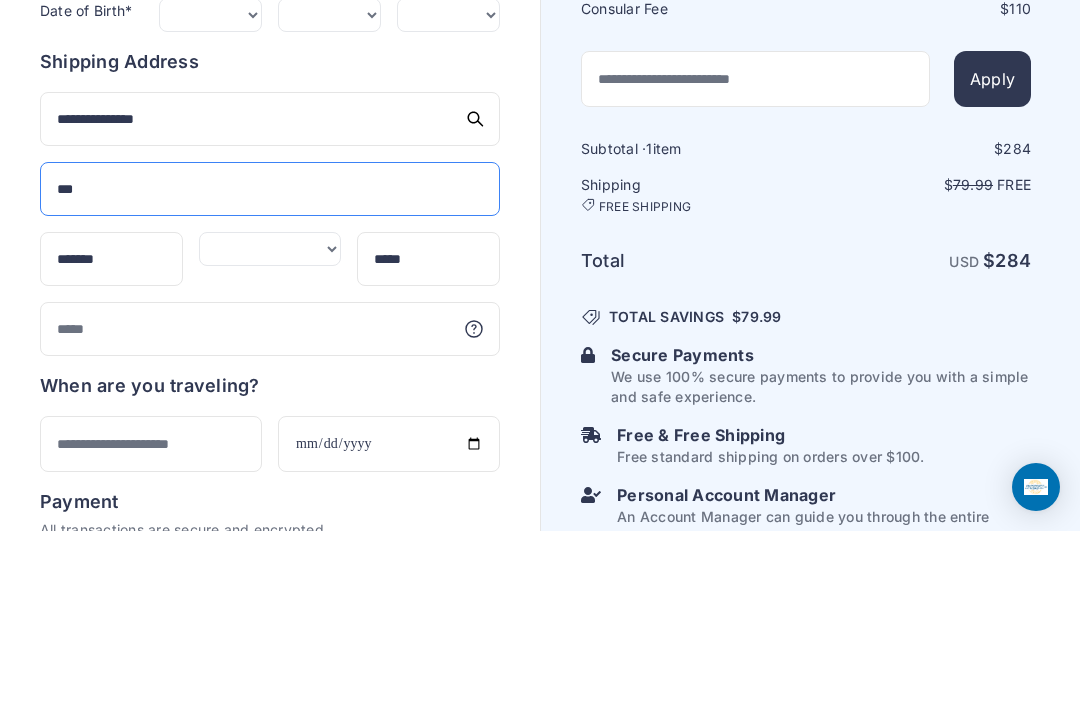 type on "***" 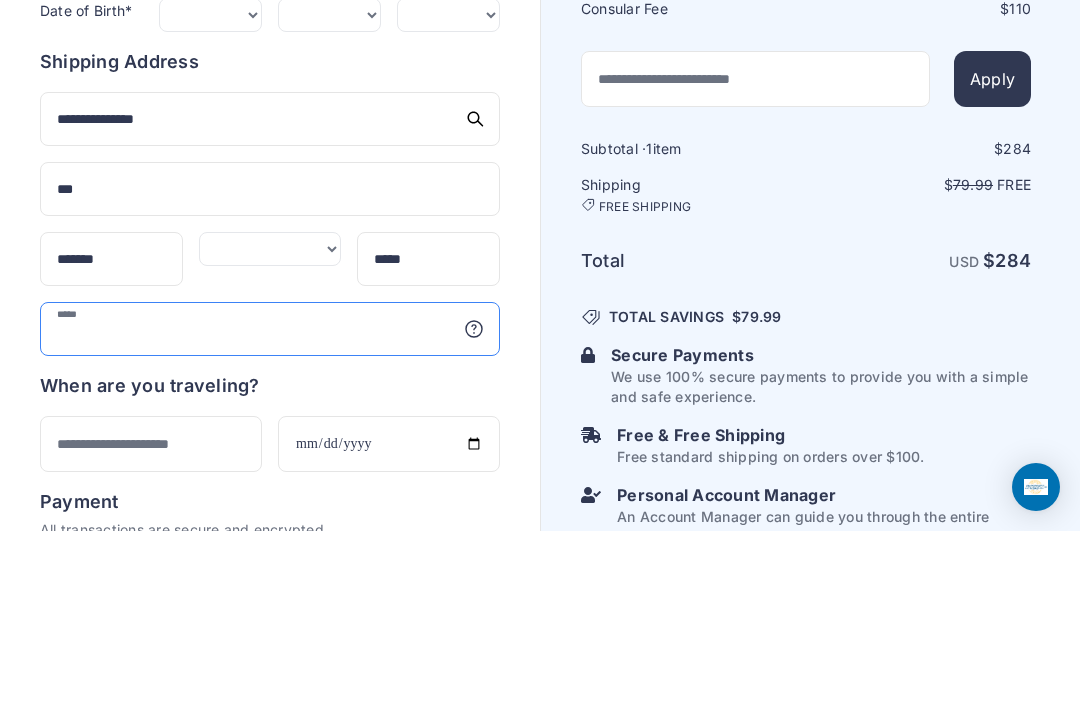 click at bounding box center [270, 502] 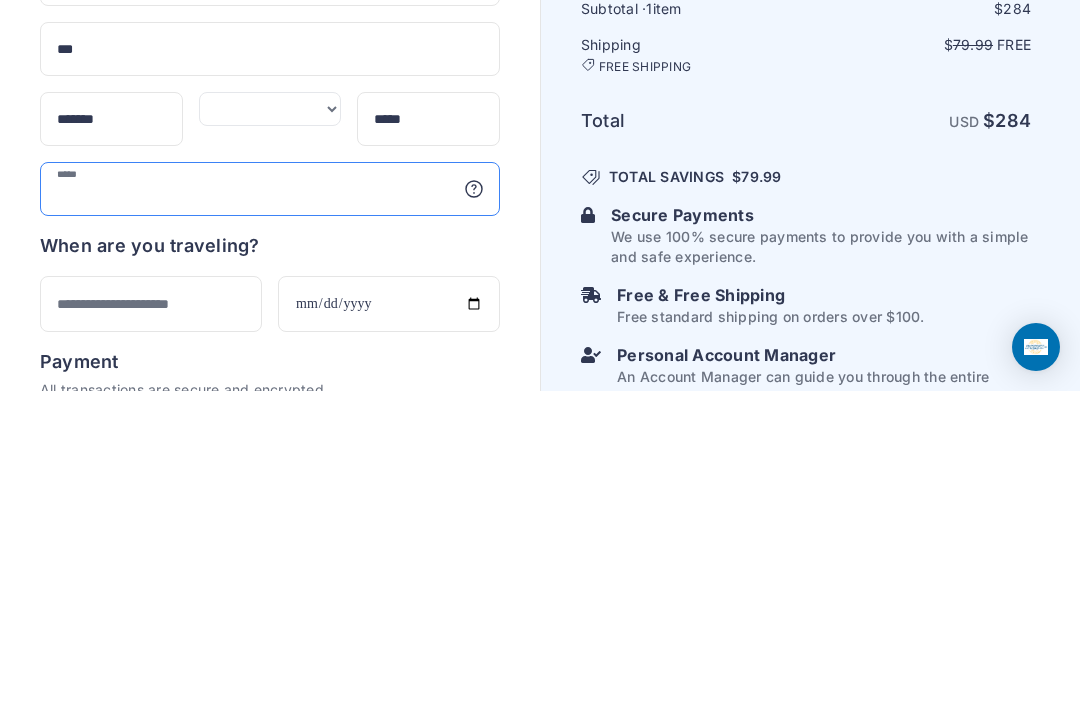 type on "**********" 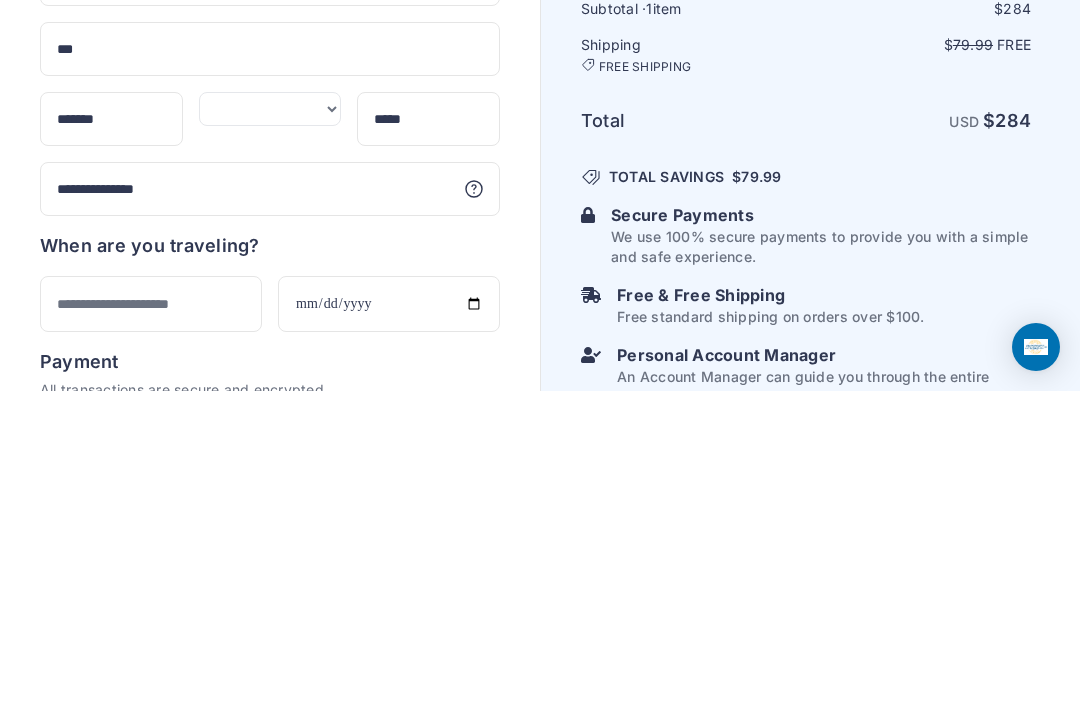 scroll, scrollTop: 513, scrollLeft: 0, axis: vertical 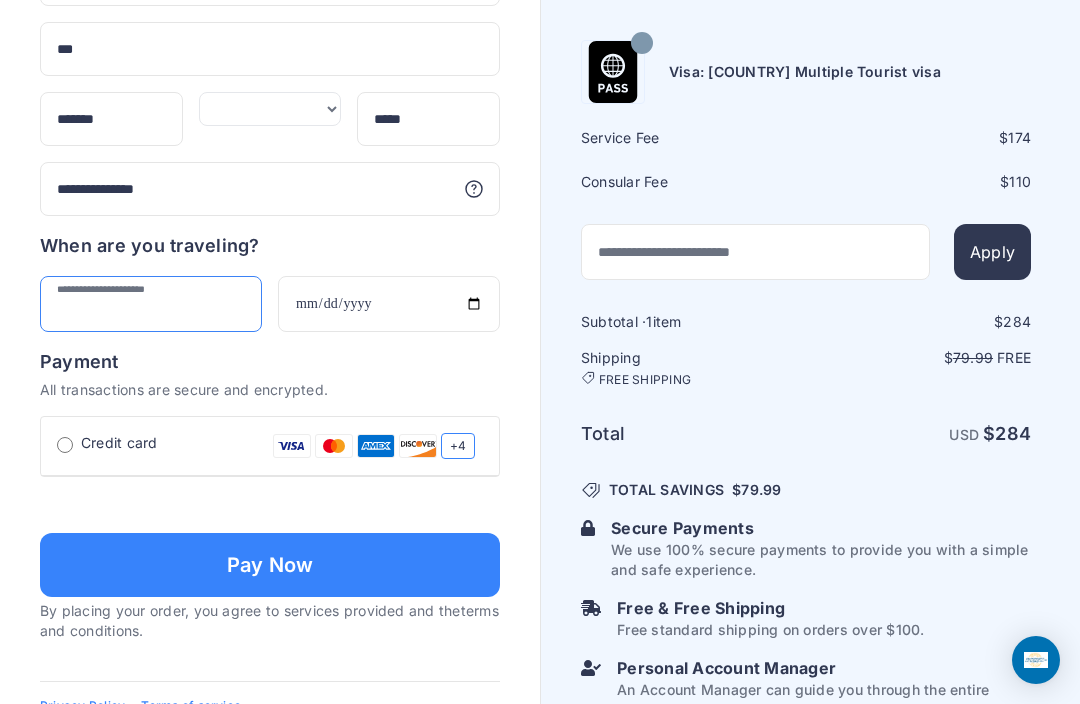 click at bounding box center [151, 304] 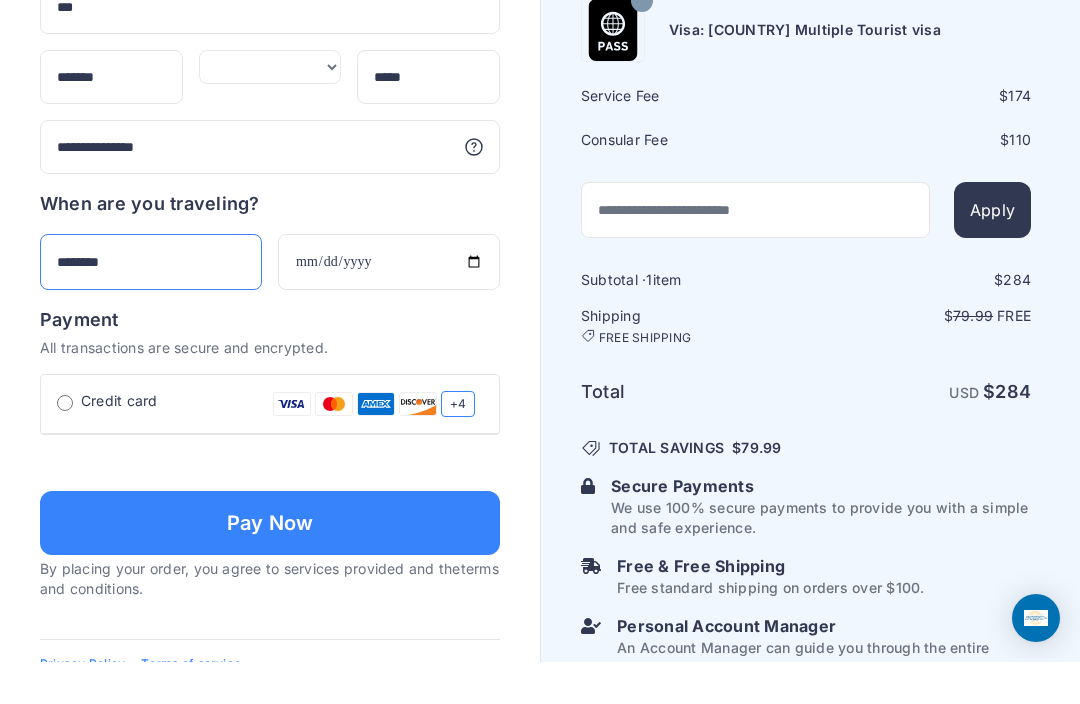 type on "********" 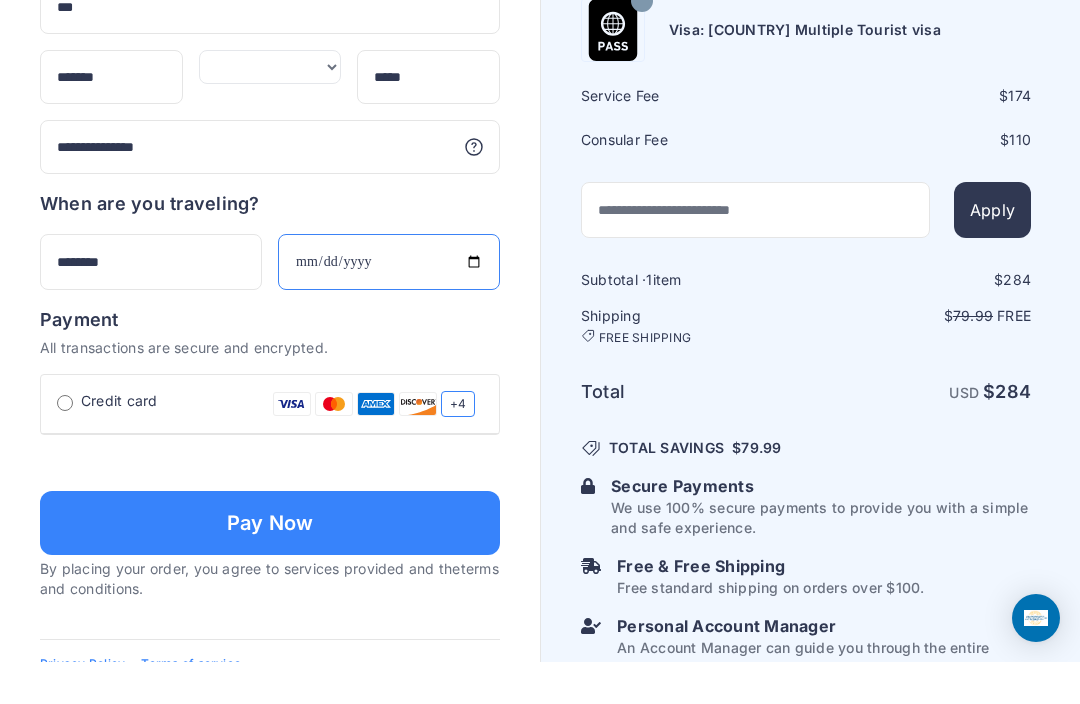 click at bounding box center (389, 304) 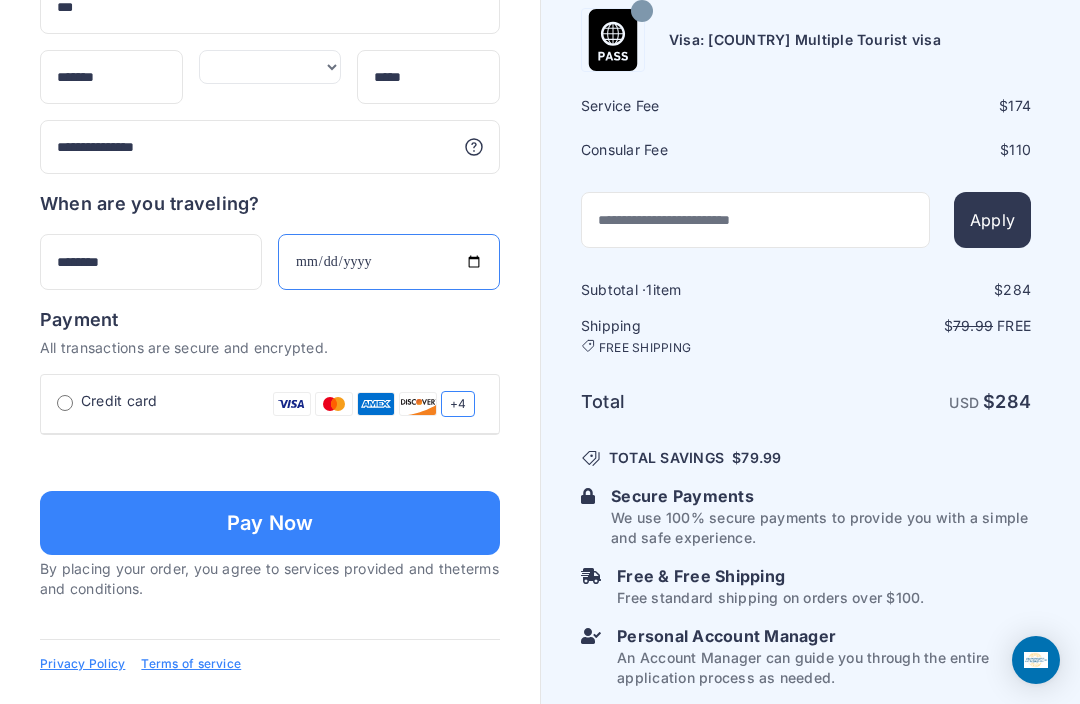 type on "**********" 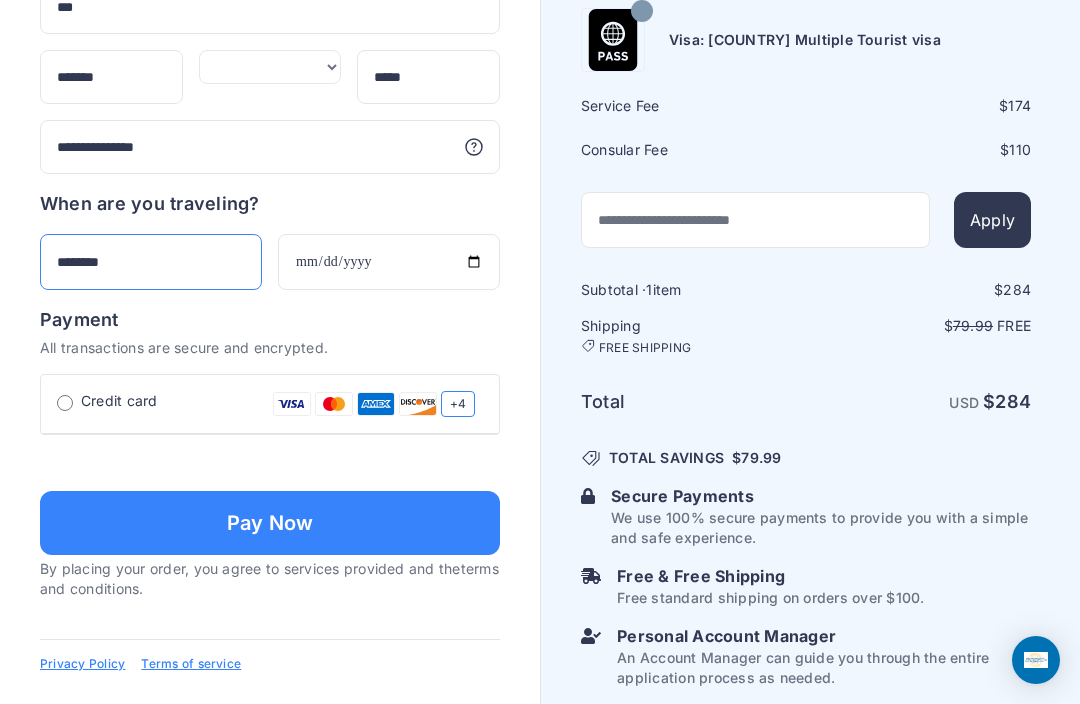 click on "********" at bounding box center [151, 262] 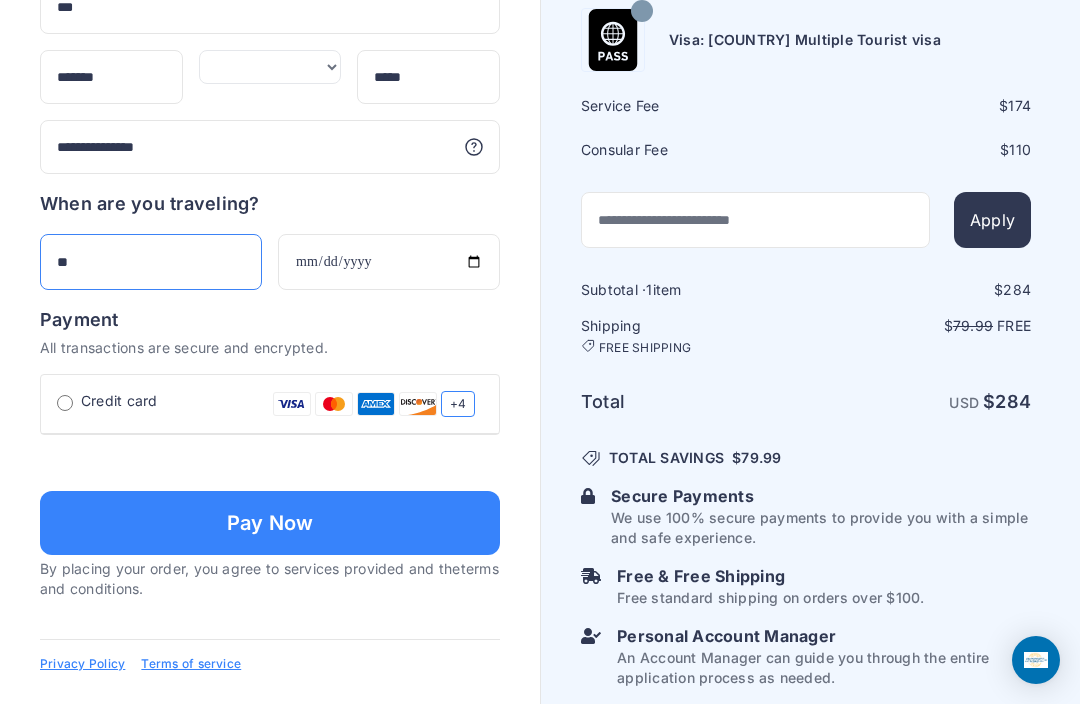type on "*" 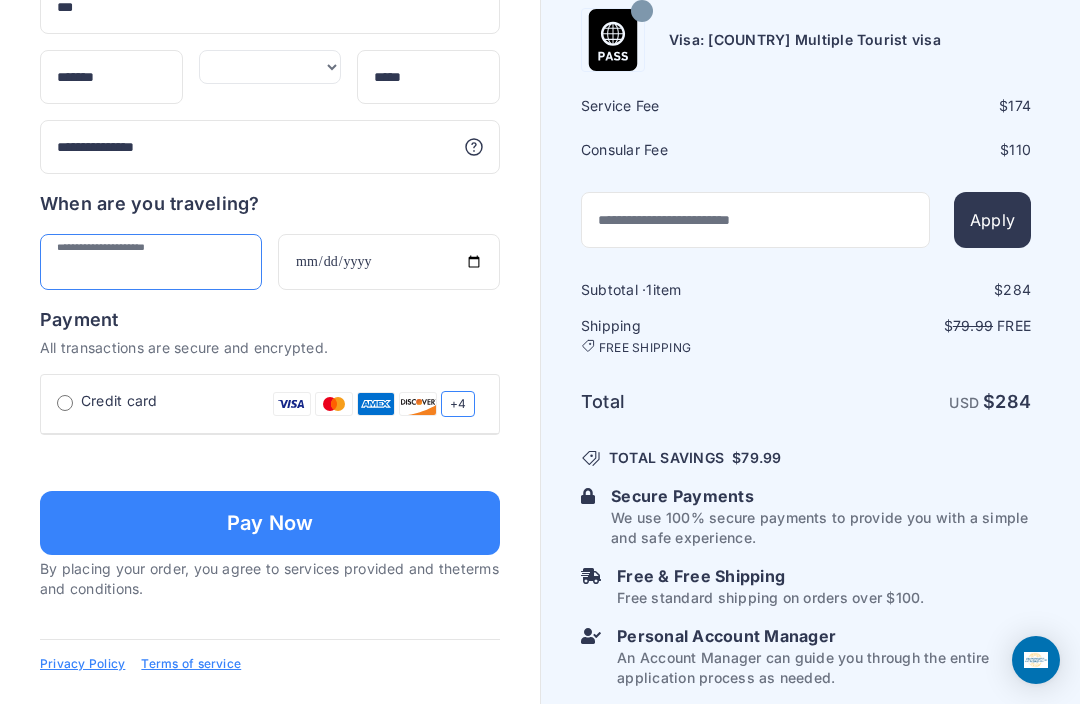 click at bounding box center [151, 262] 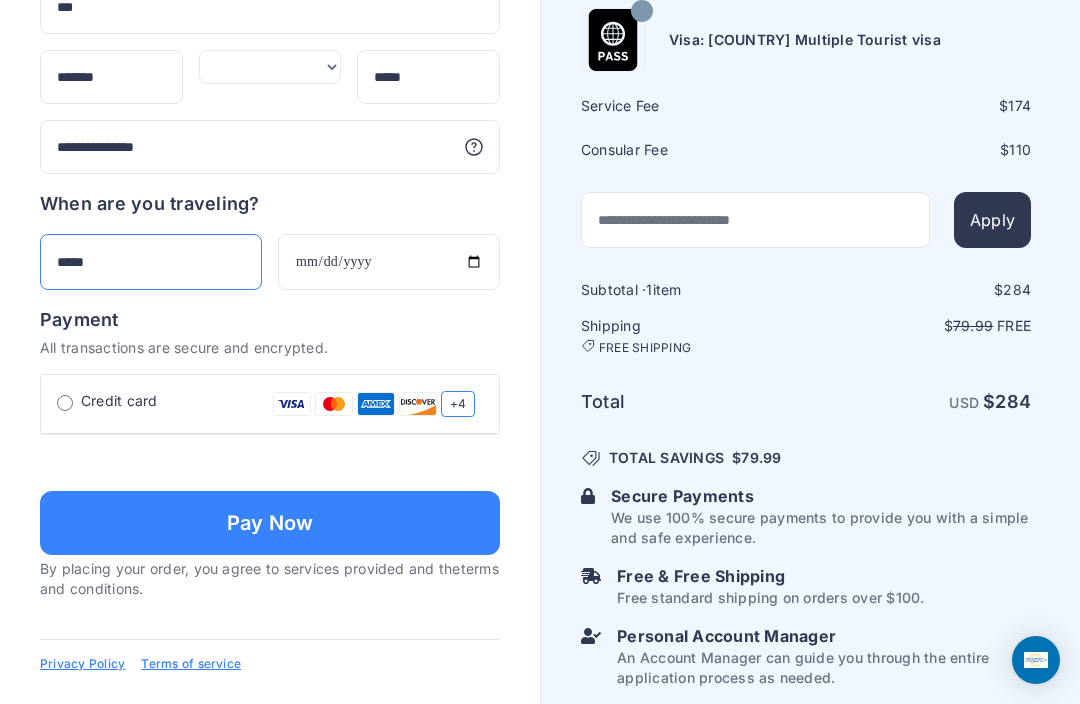 type on "*****" 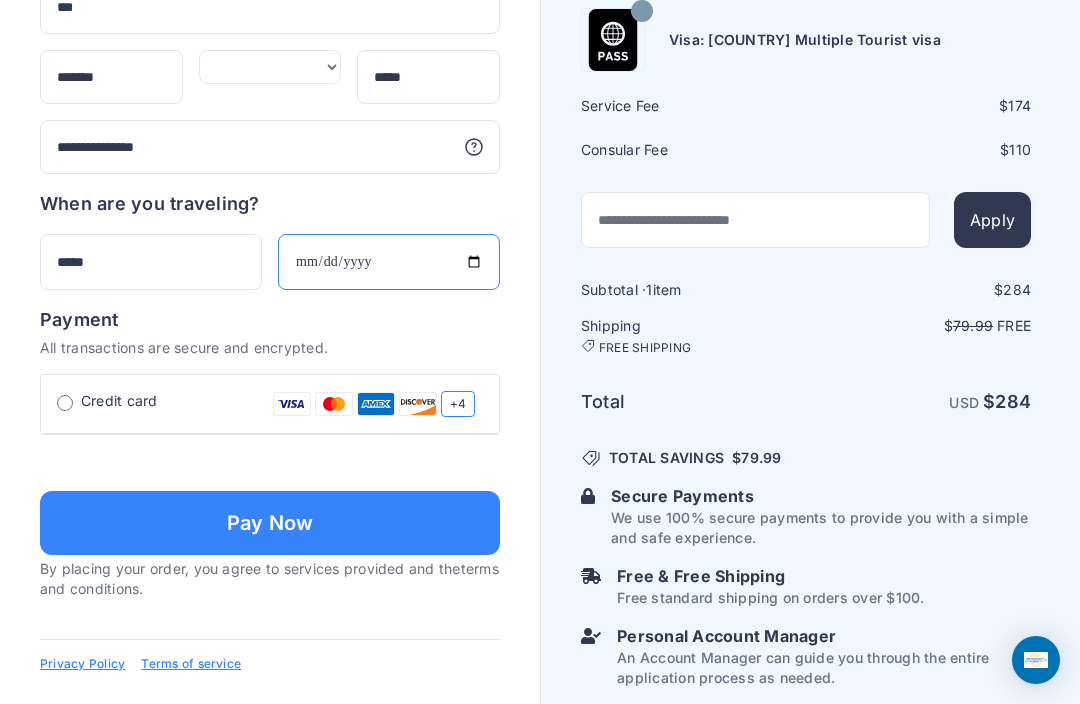 click on "**********" at bounding box center (389, 262) 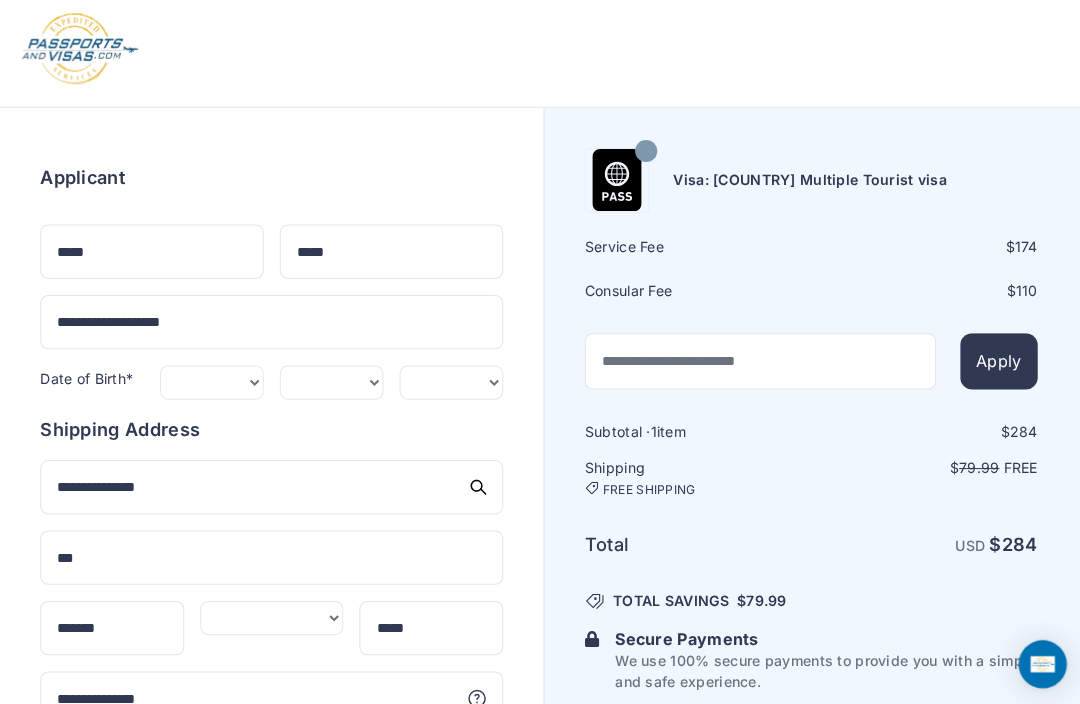 scroll, scrollTop: 0, scrollLeft: 0, axis: both 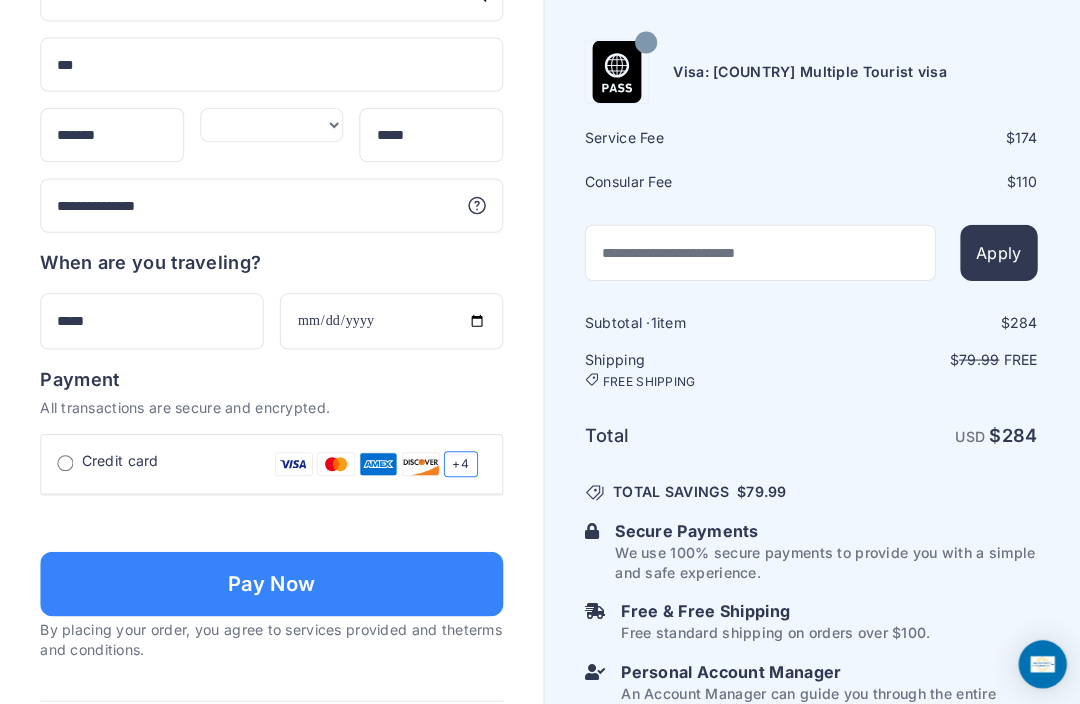 click at bounding box center (270, 518) 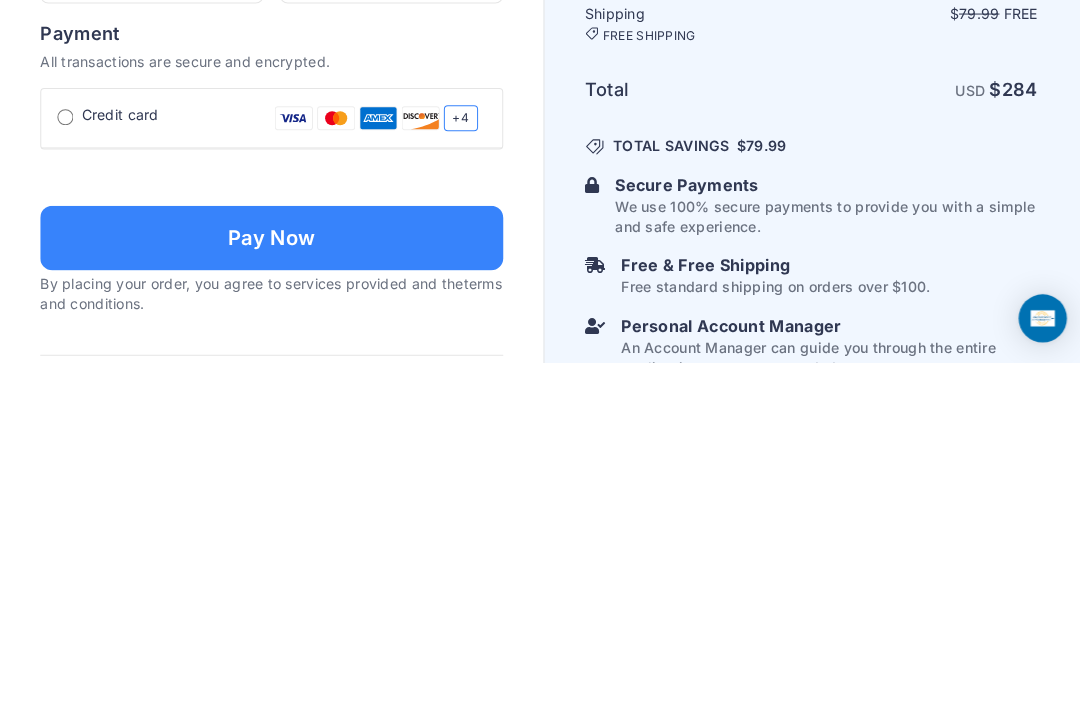 type on "**********" 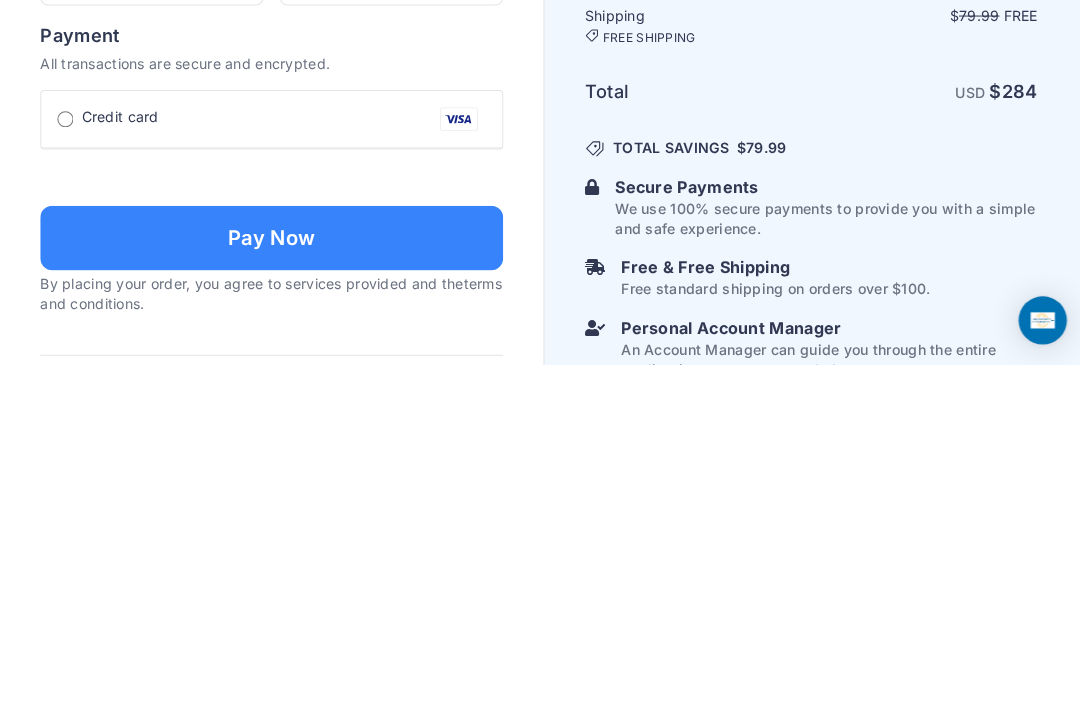 type on "**********" 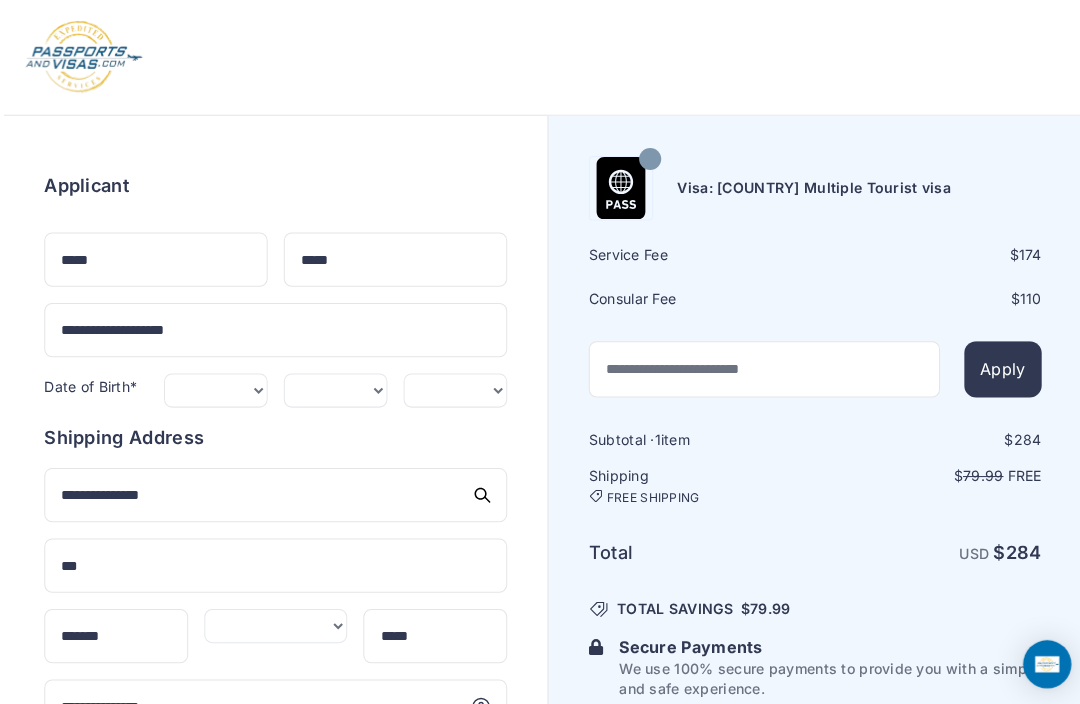scroll, scrollTop: 0, scrollLeft: 0, axis: both 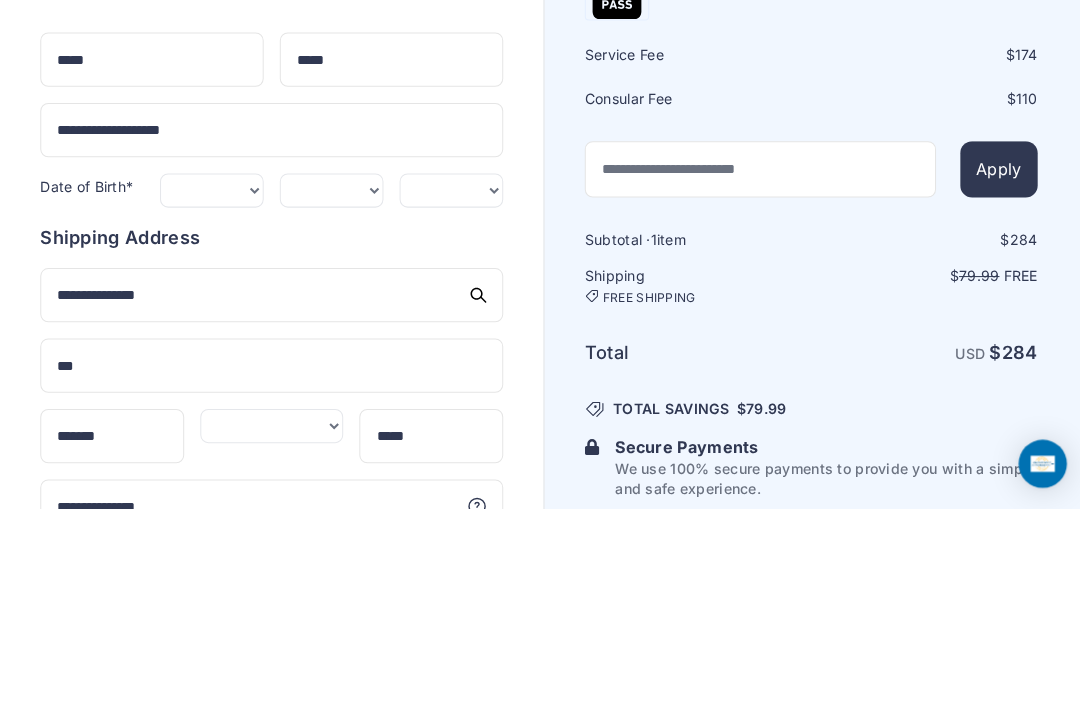 click on "Subtotal ·  1  item
$ 284
Shipping
FREE SHIPPING
$ 79.99 Free
Total
USD $ 284
$" at bounding box center [806, 631] 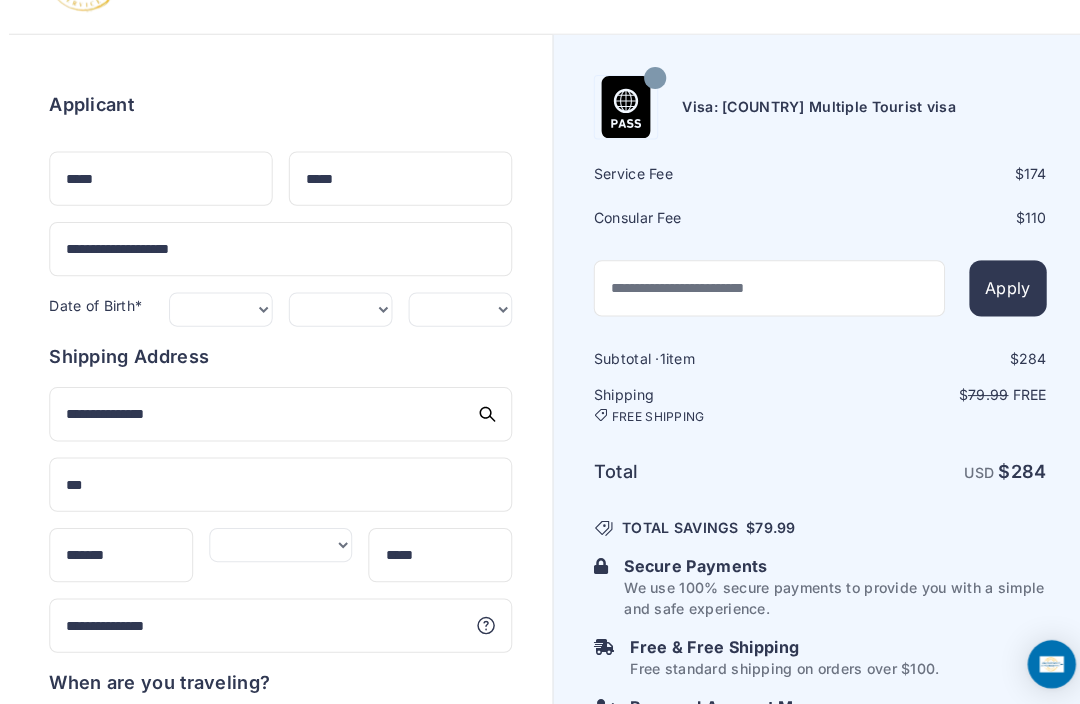 scroll, scrollTop: 0, scrollLeft: 0, axis: both 